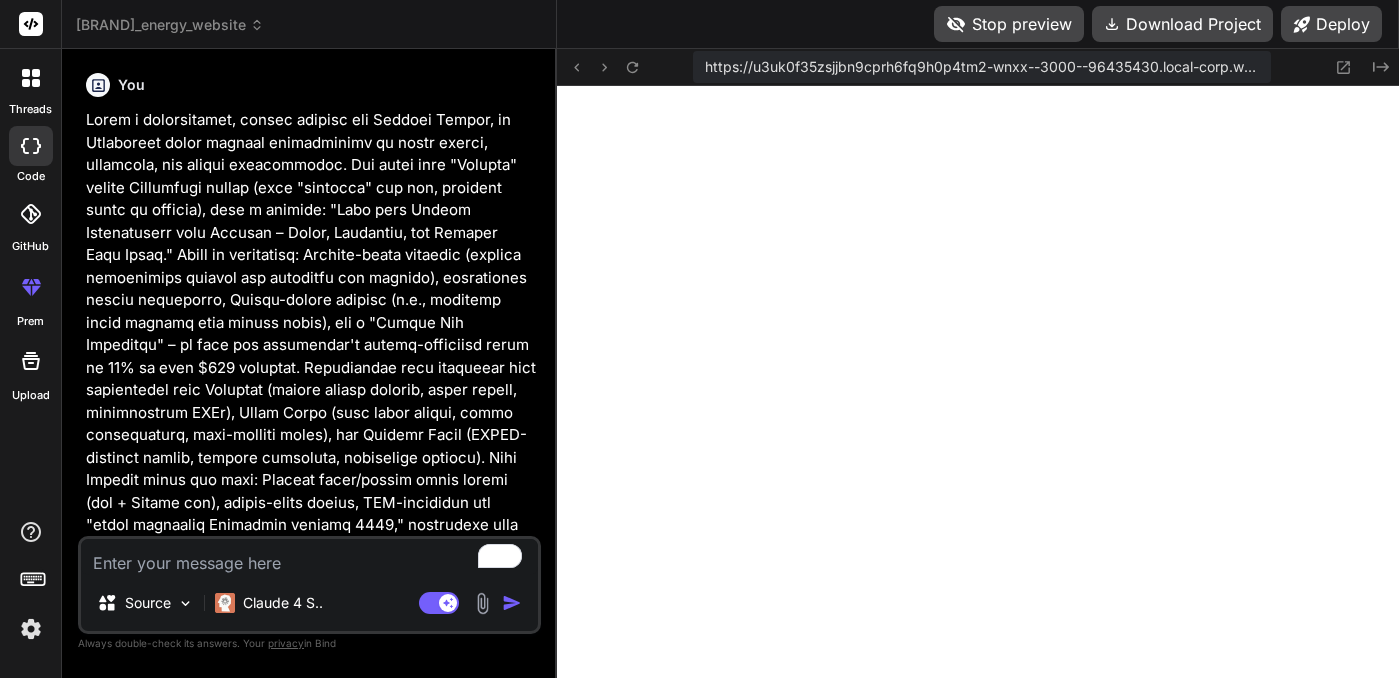 scroll, scrollTop: 0, scrollLeft: 0, axis: both 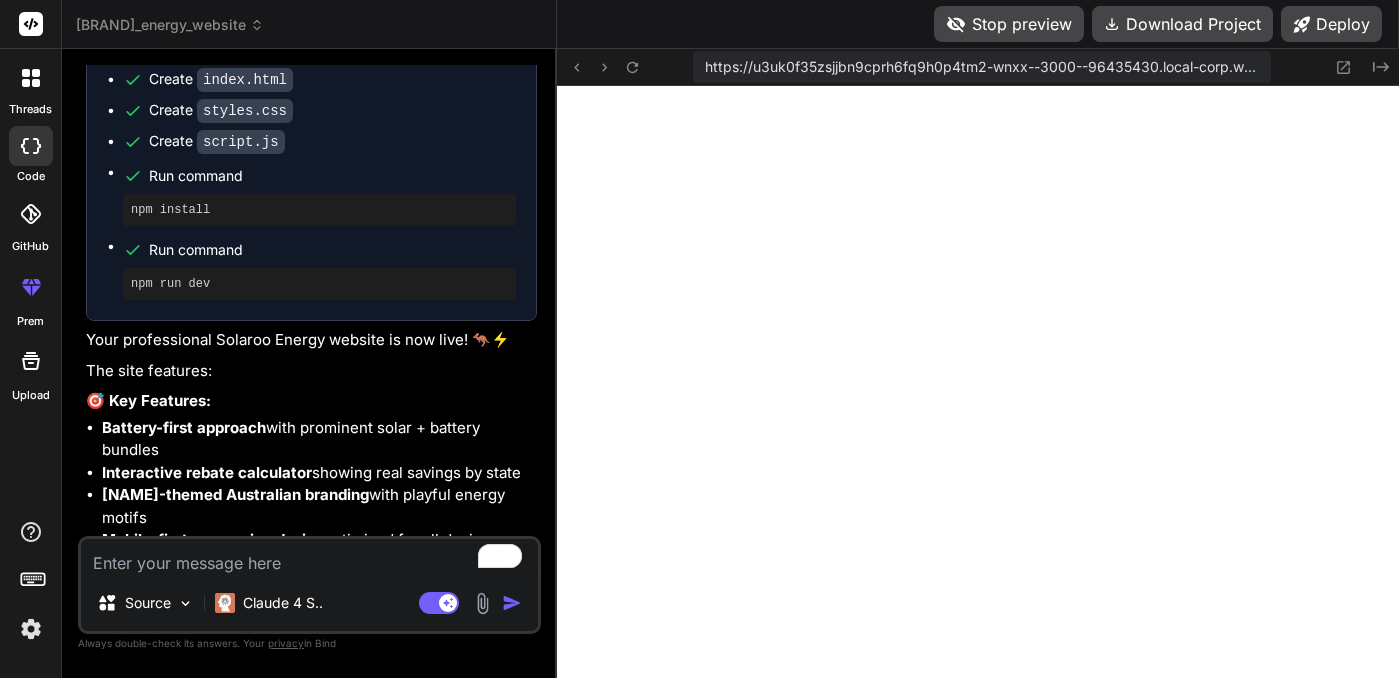 click at bounding box center (309, 557) 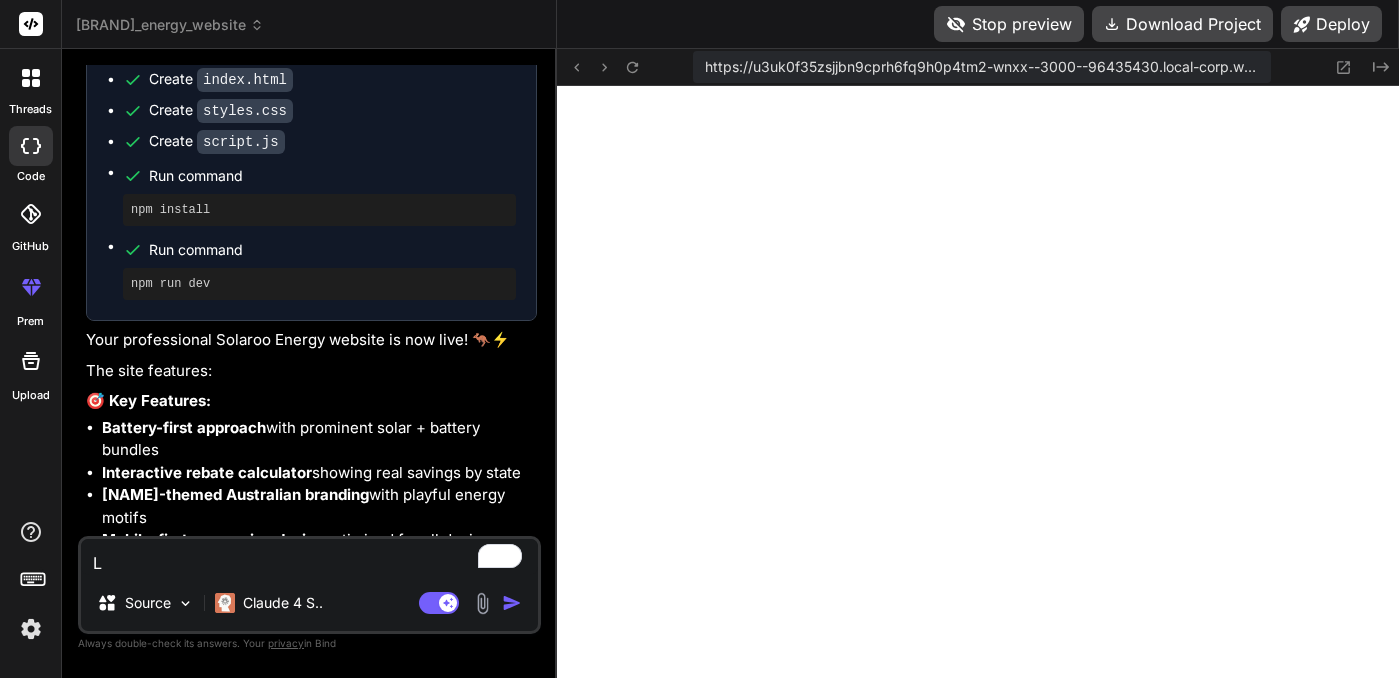 type on "Le" 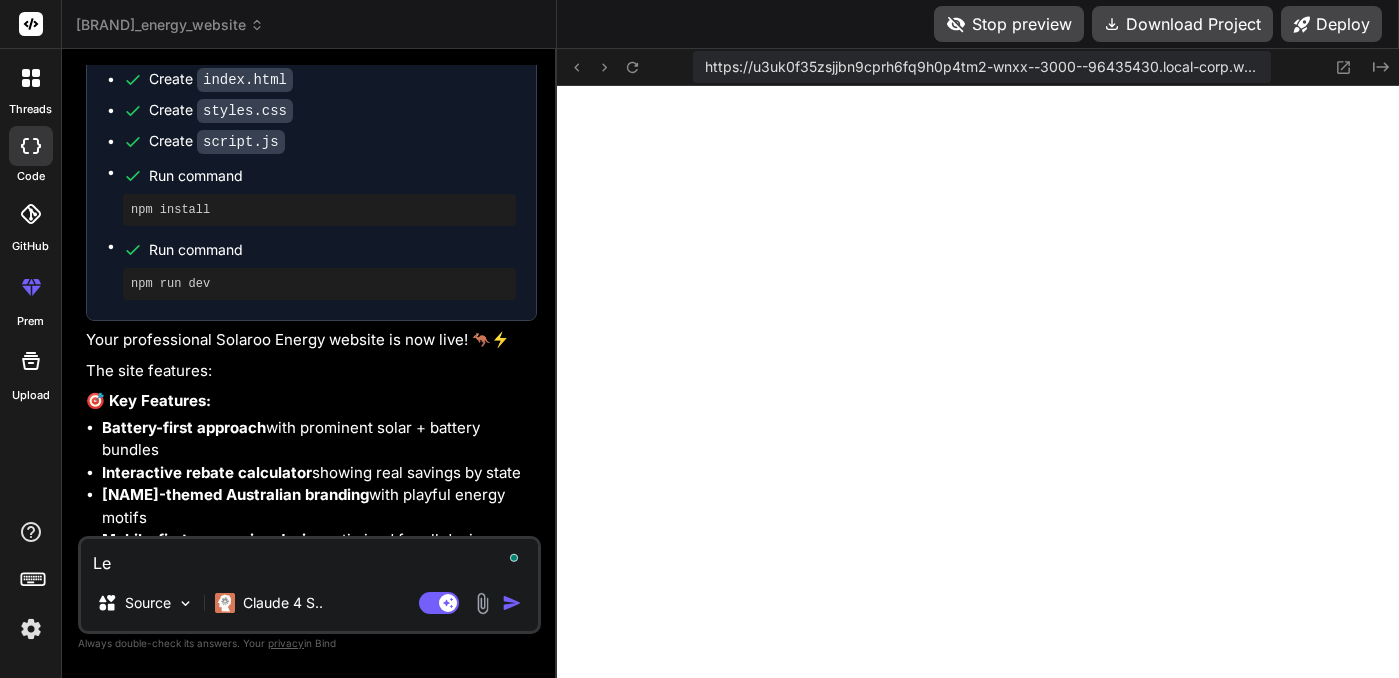 type on "Let" 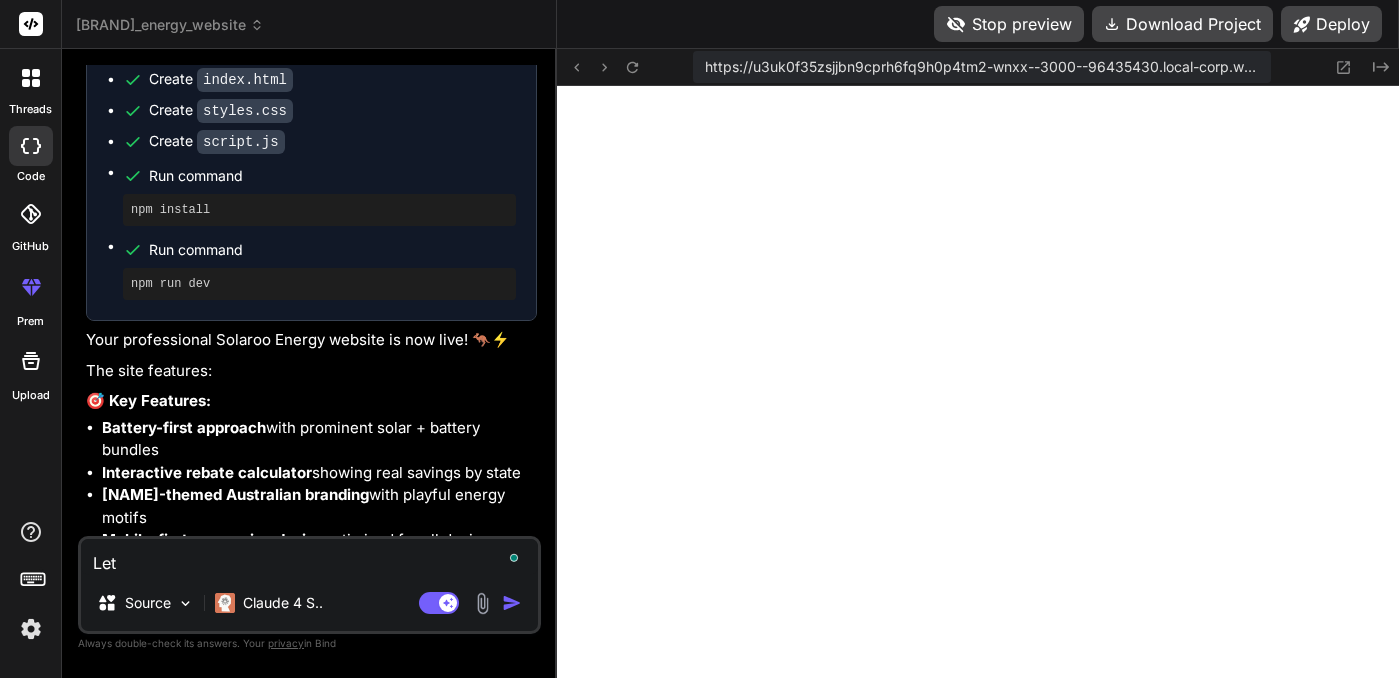 type on "x" 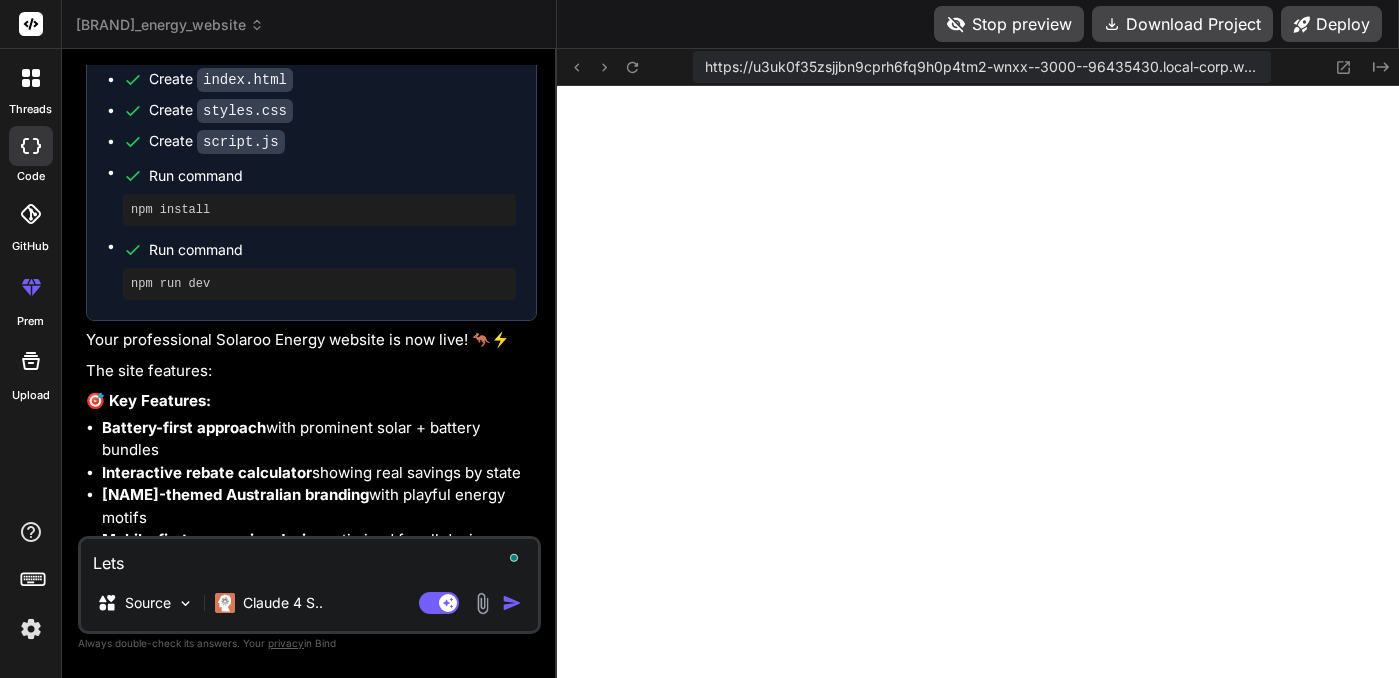 type on "Lets" 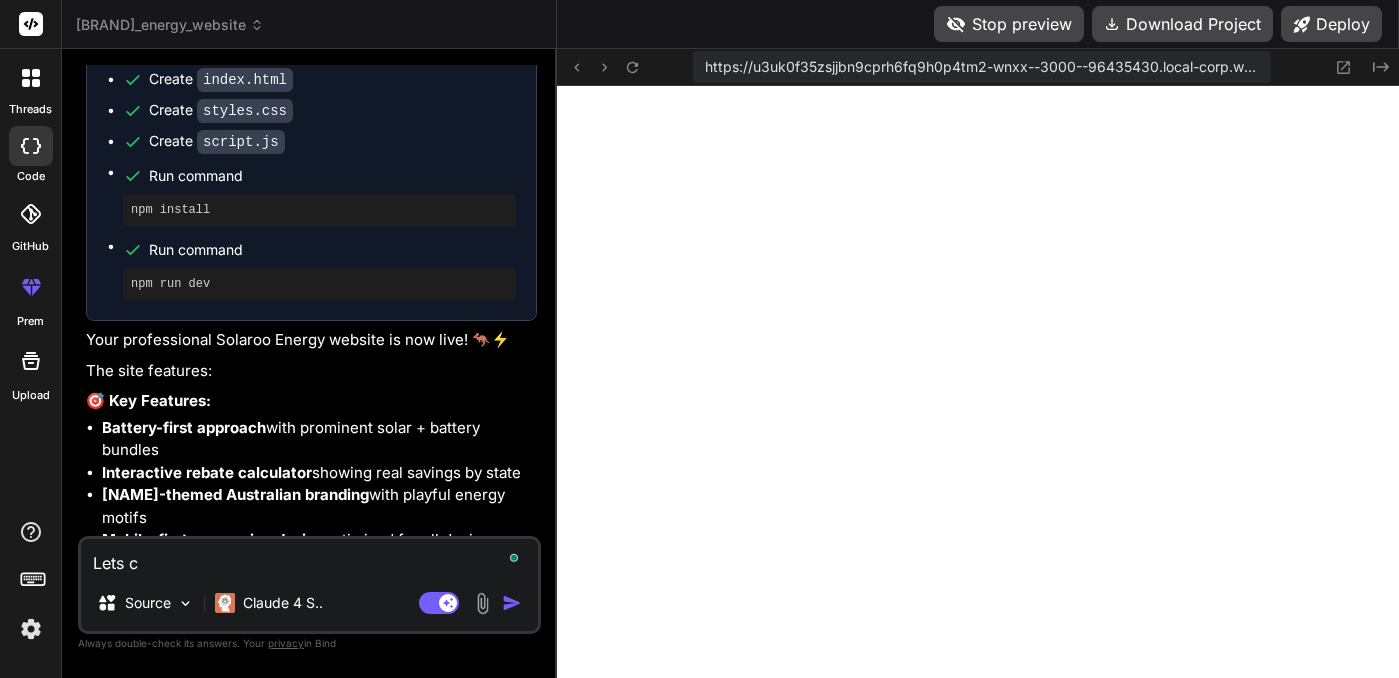 type on "Lets ch" 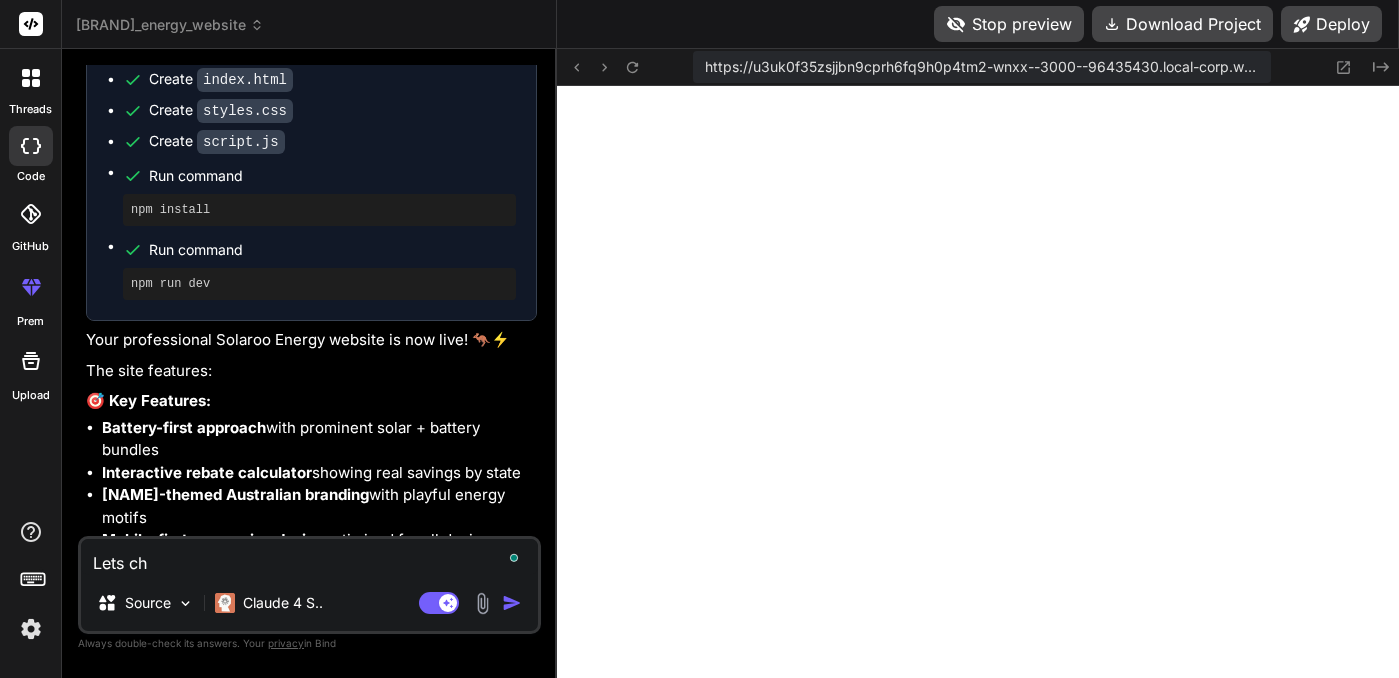 type on "Lets cha" 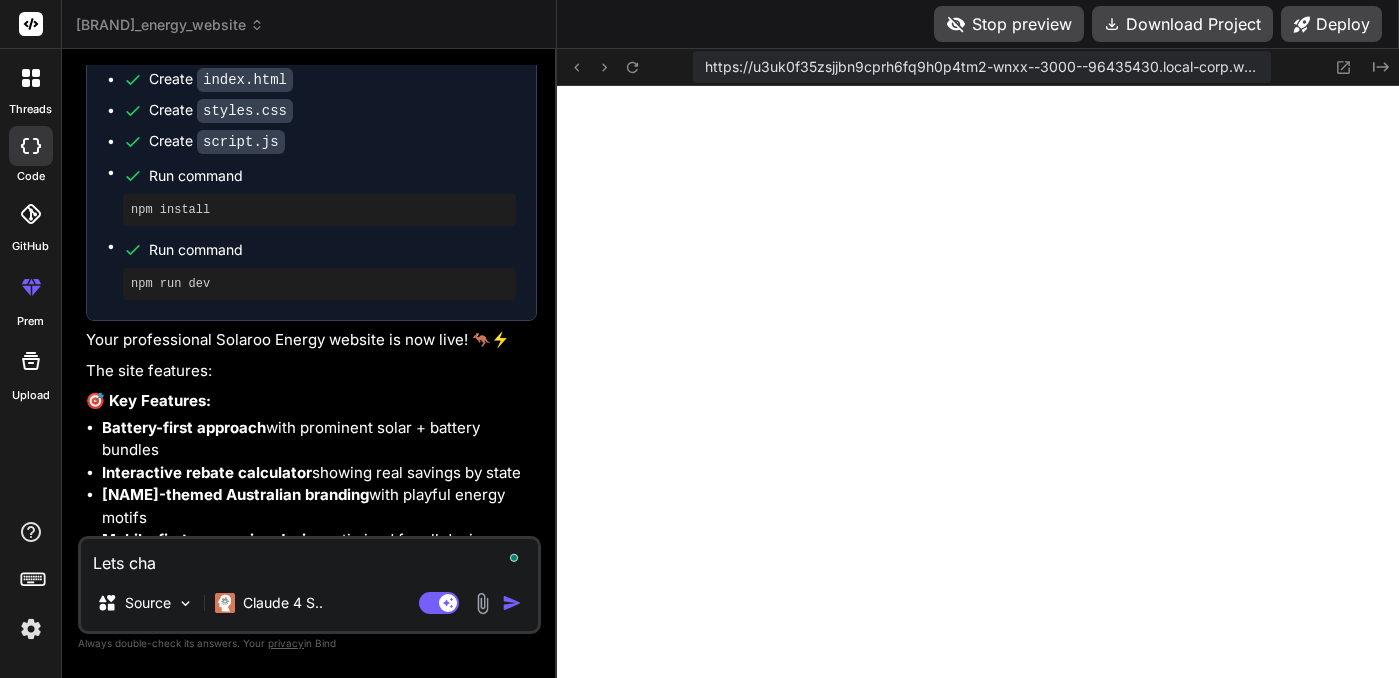 type on "Lets chan" 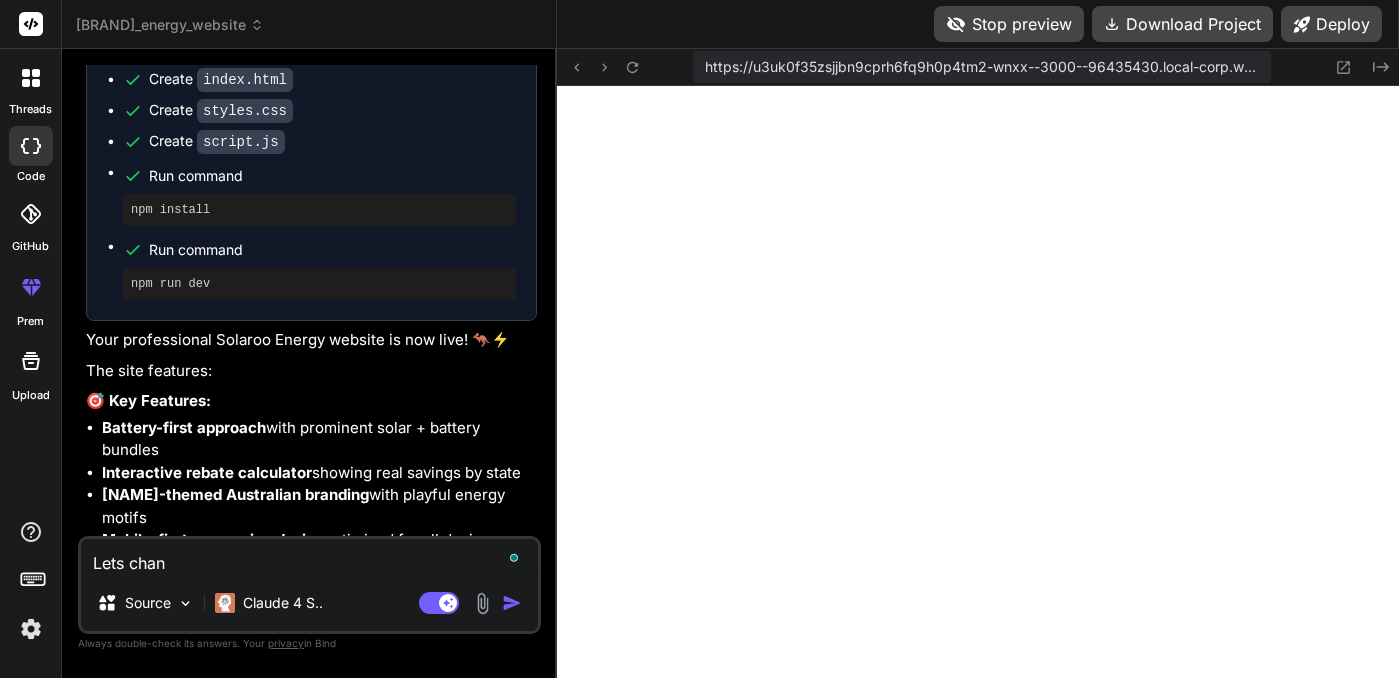 type on "Lets chang" 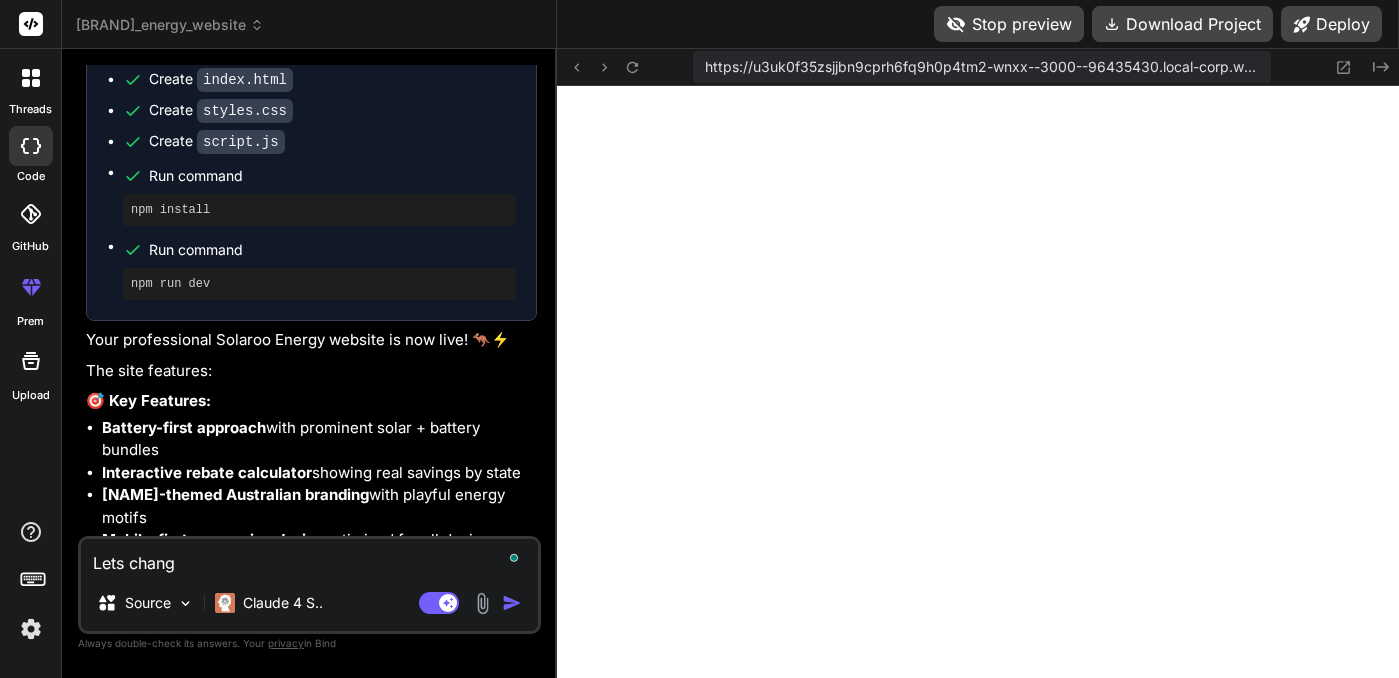 type on "Lets change" 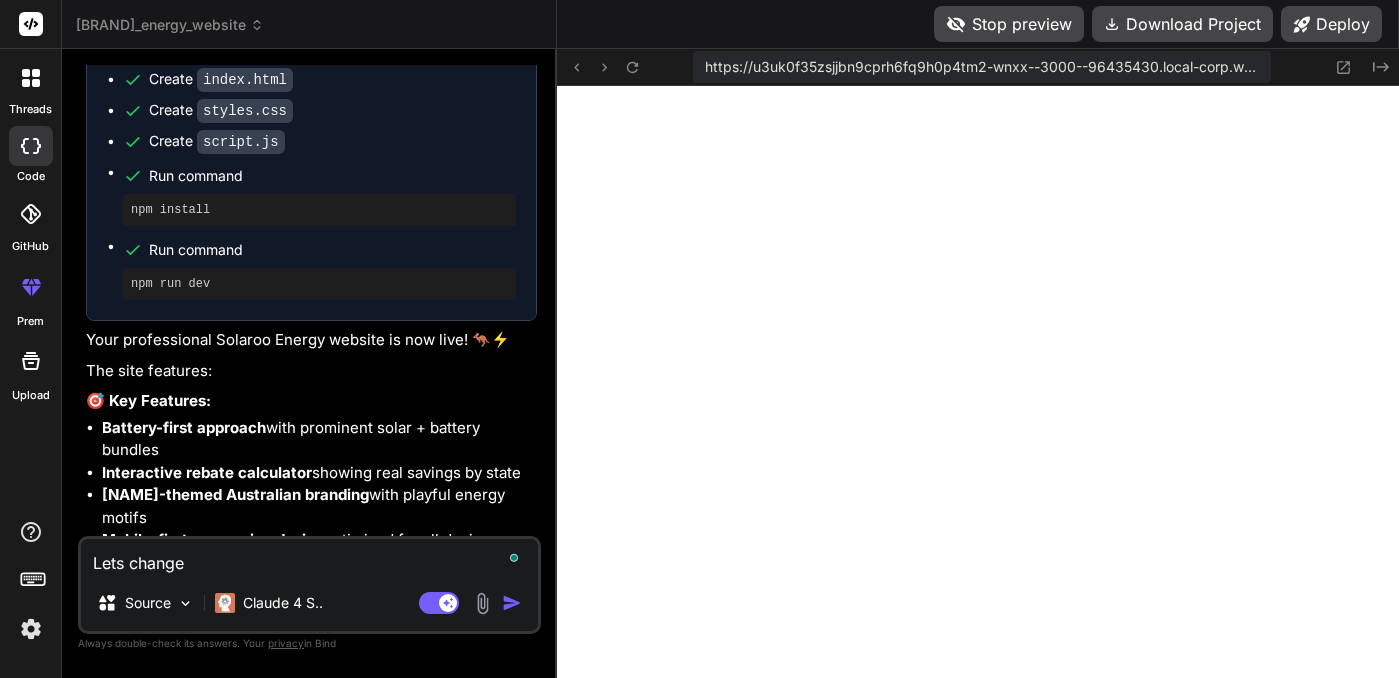 type on "Lets change" 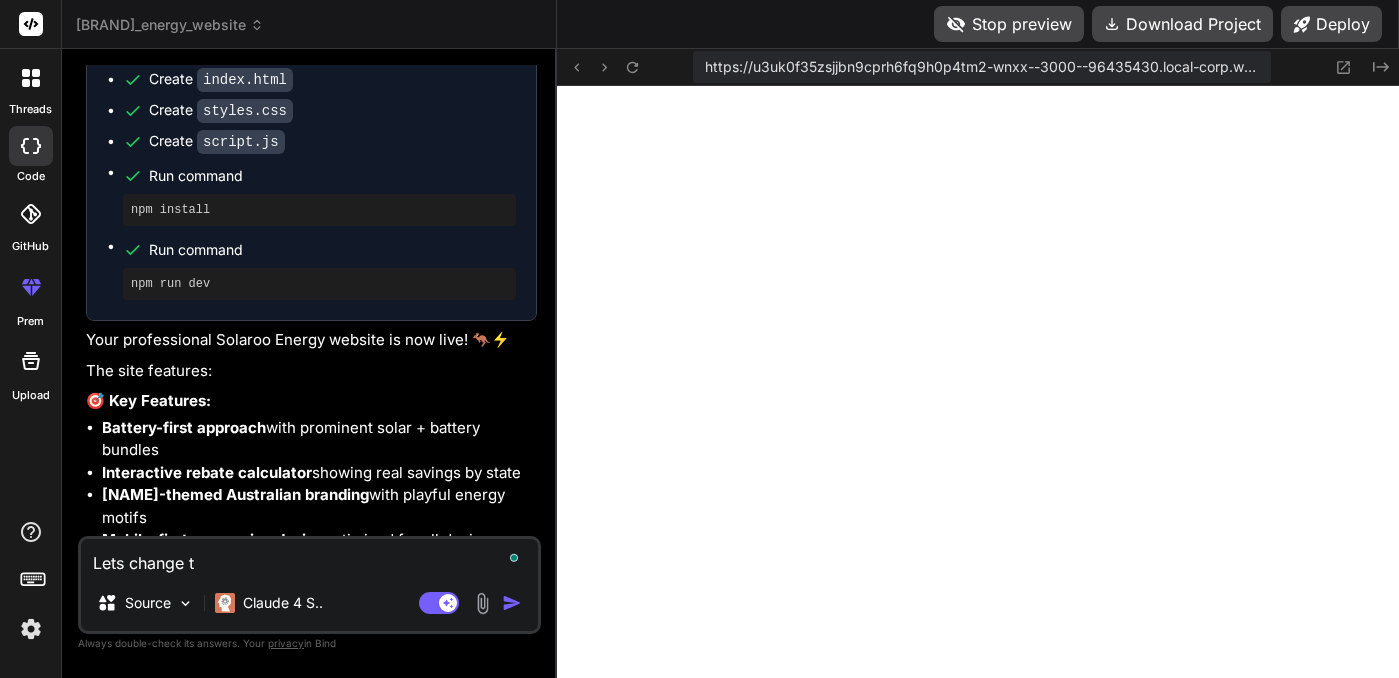 type on "Lets change th" 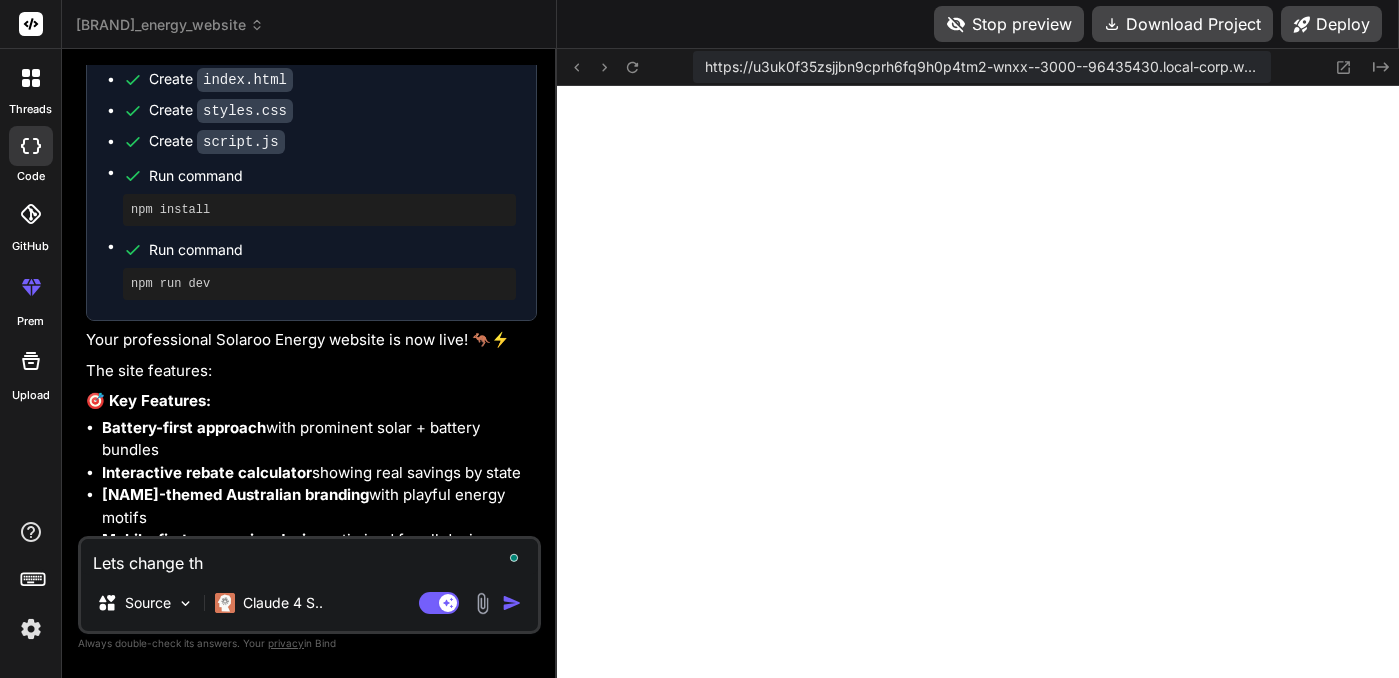 type on "x" 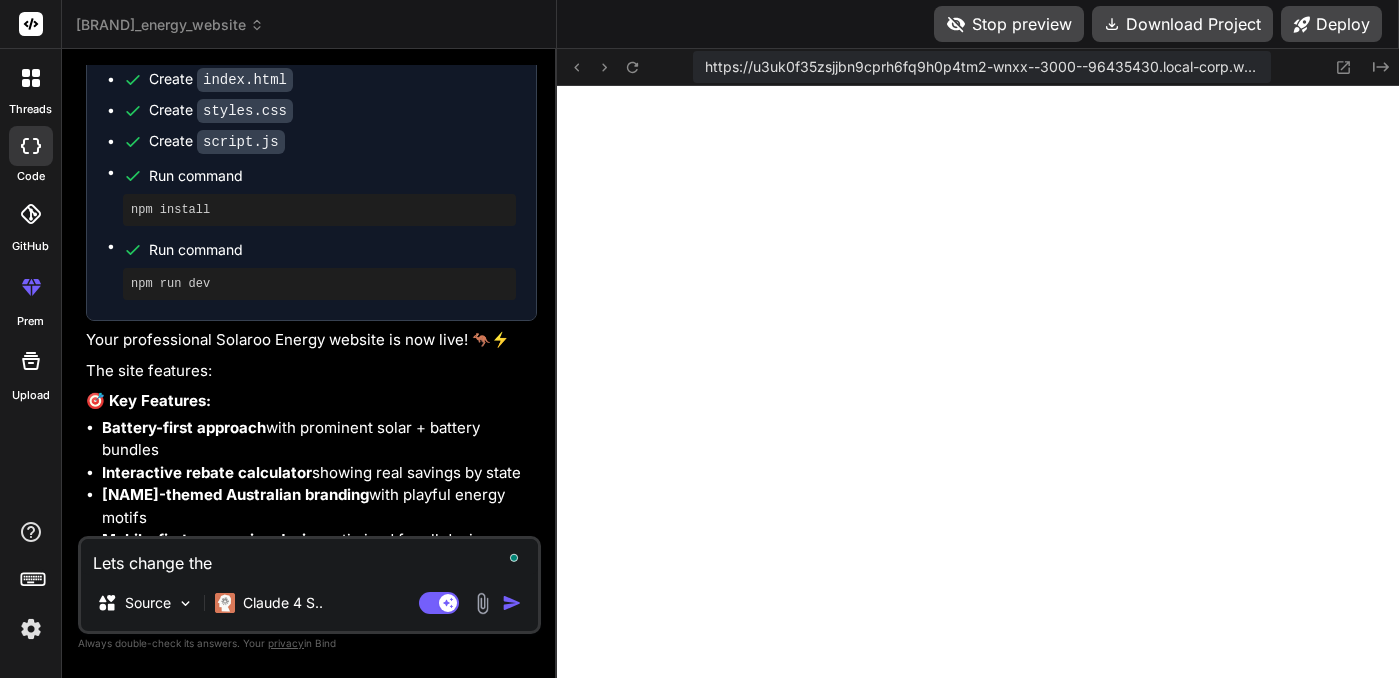 type on "Lets change the" 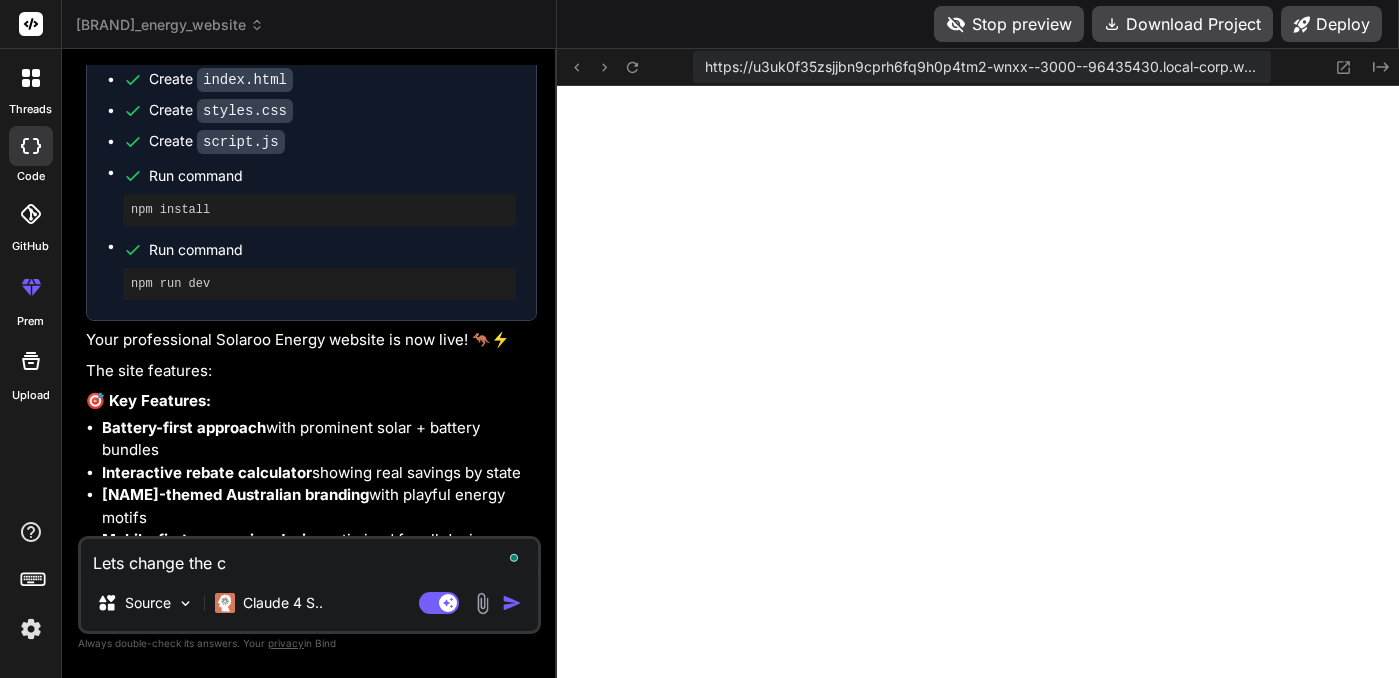 type on "Lets change the co" 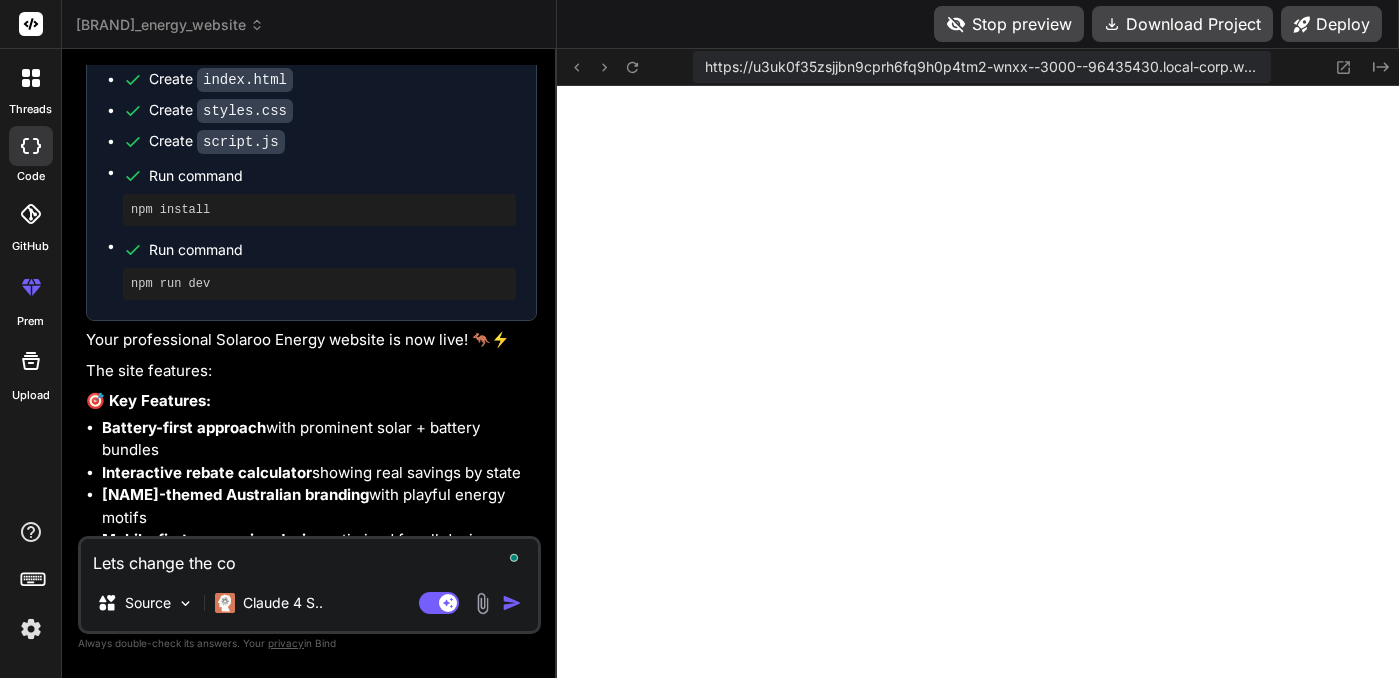 type on "x" 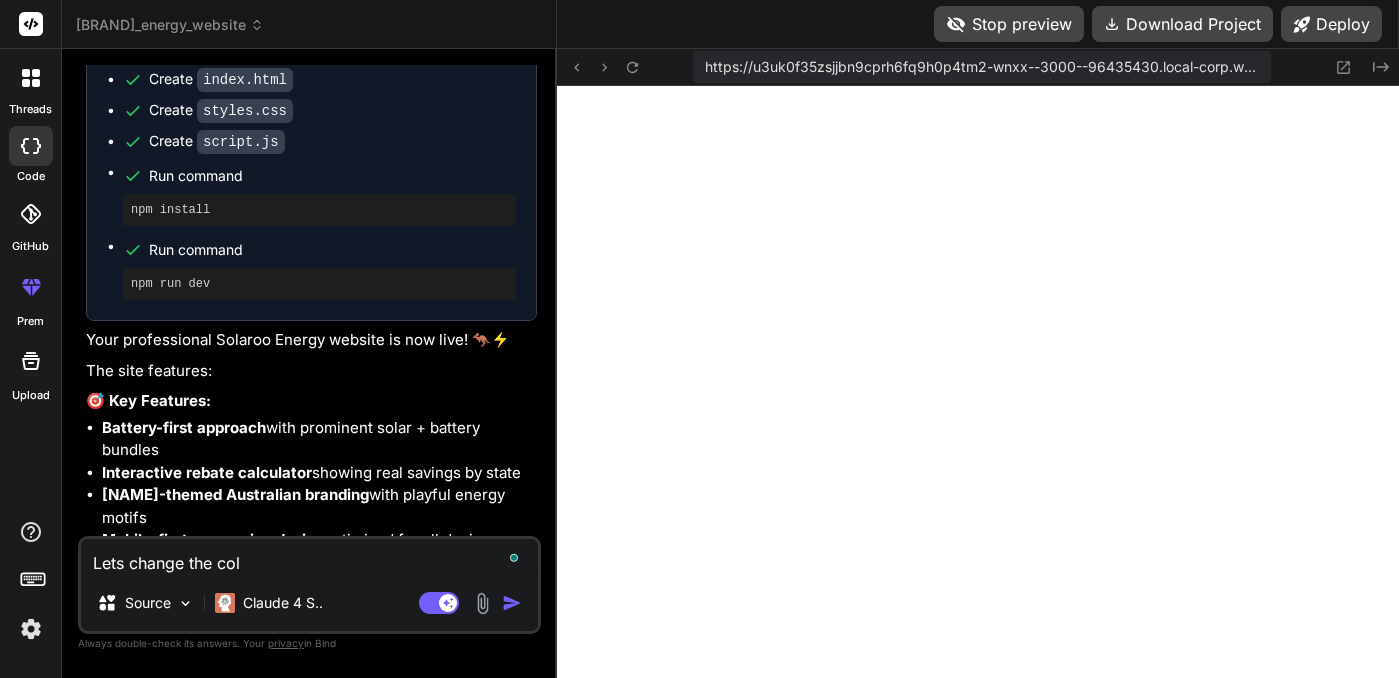 type on "Lets change the colo" 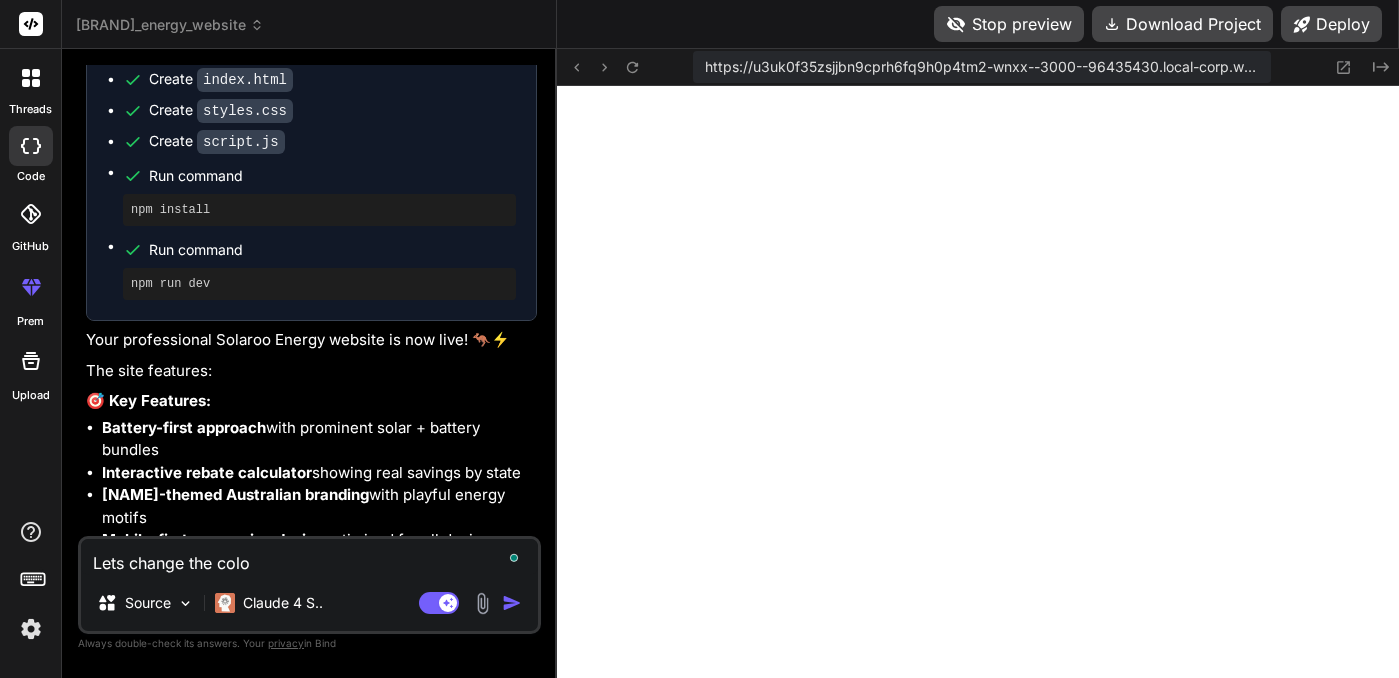 type on "Lets change the color" 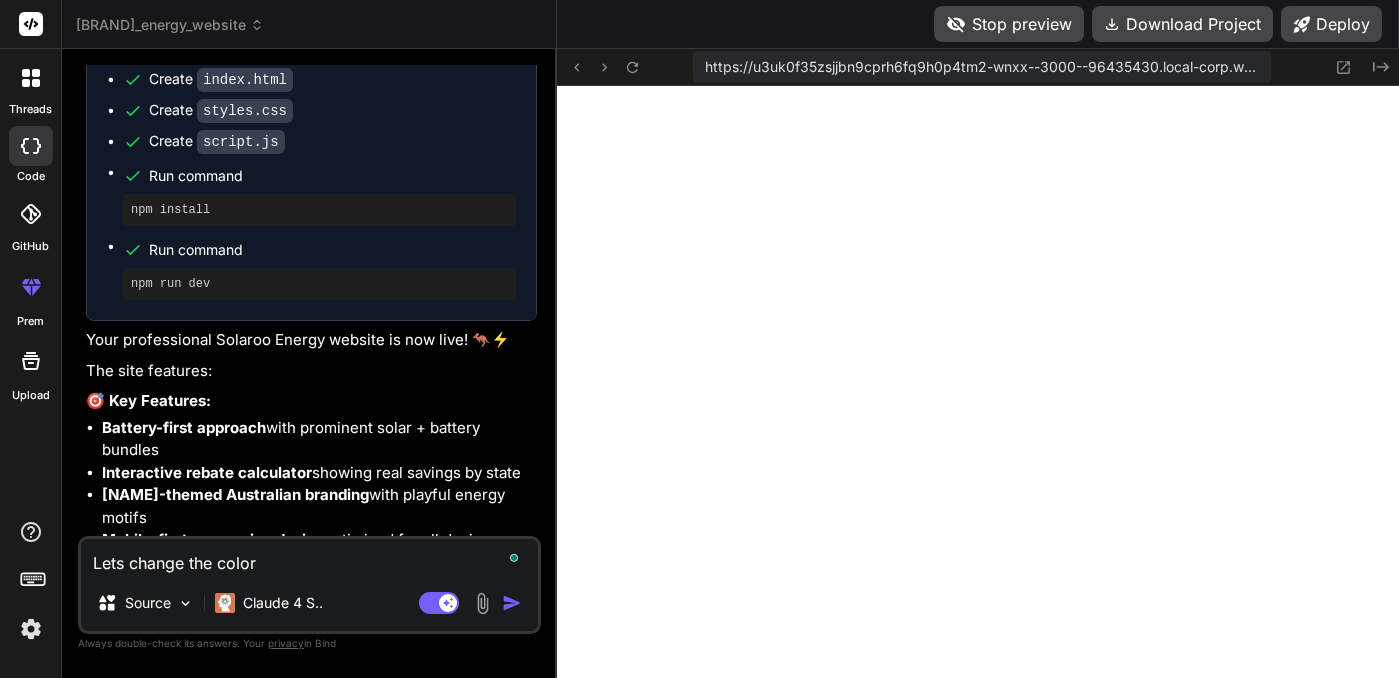 type on "Lets change the color" 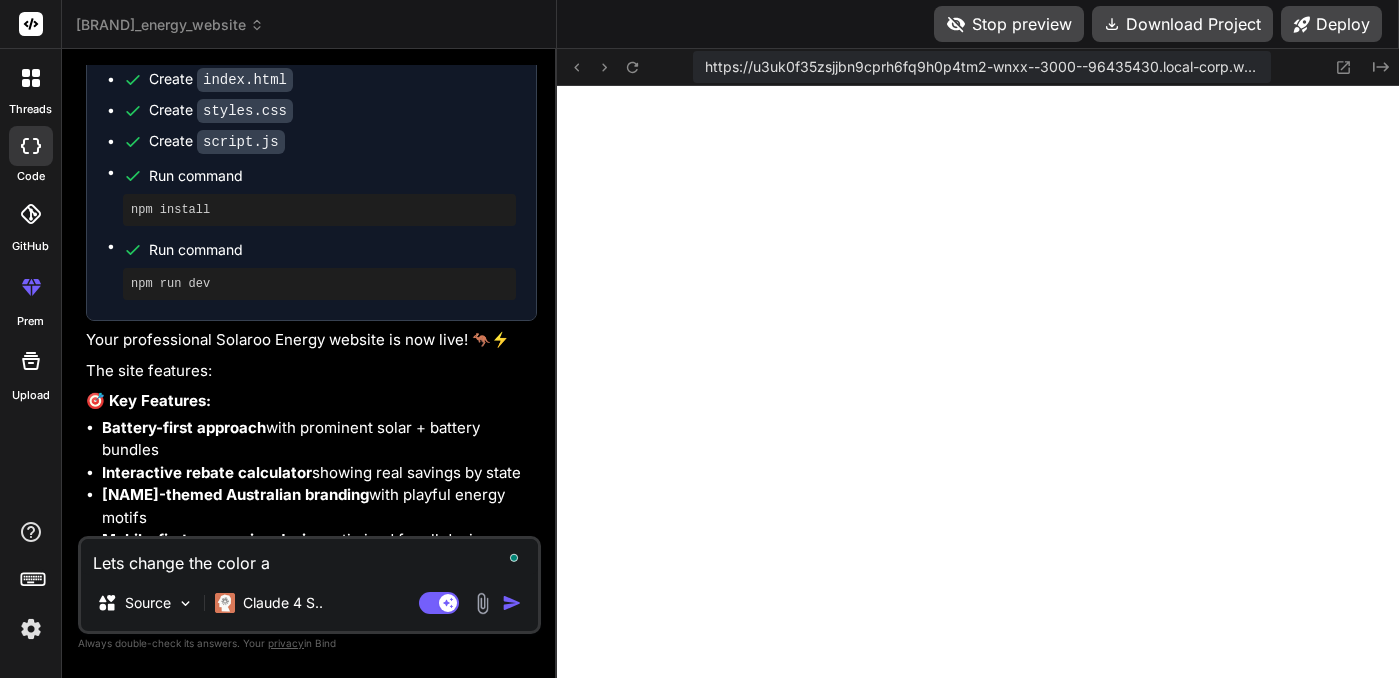 type on "Lets change the color an" 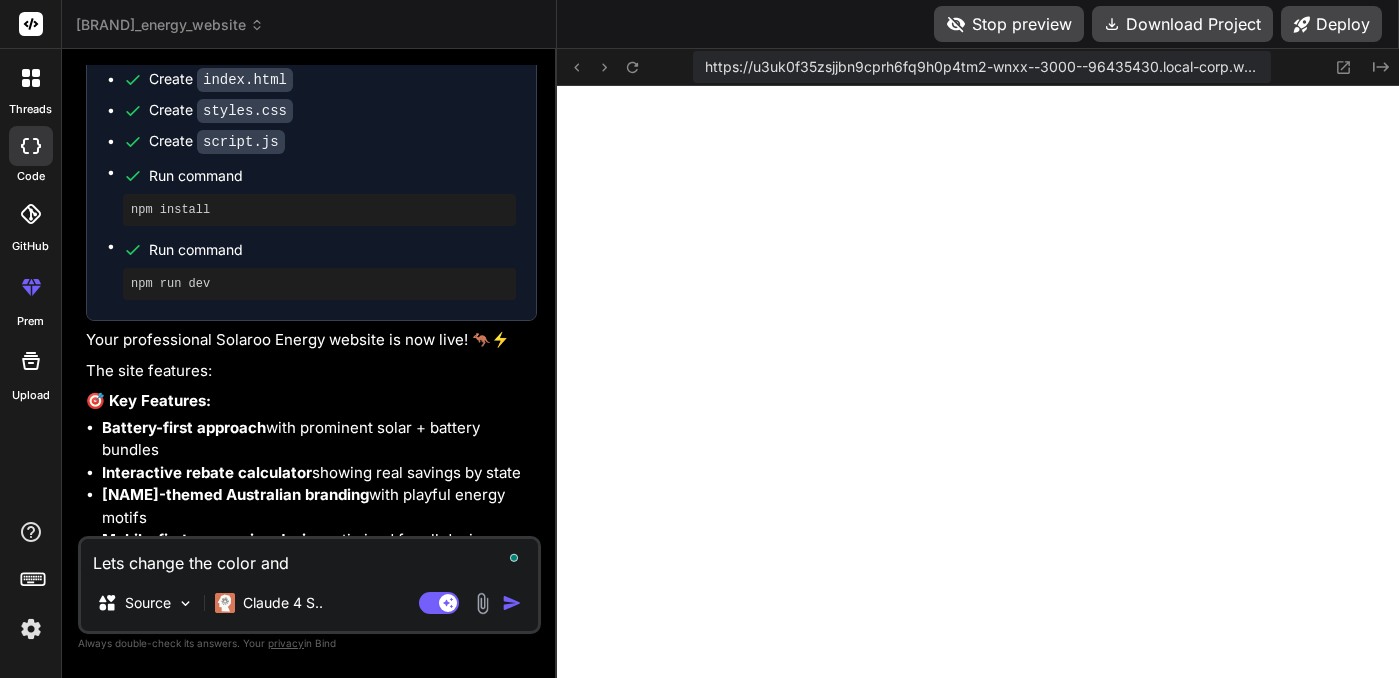 type on "Lets change the color and" 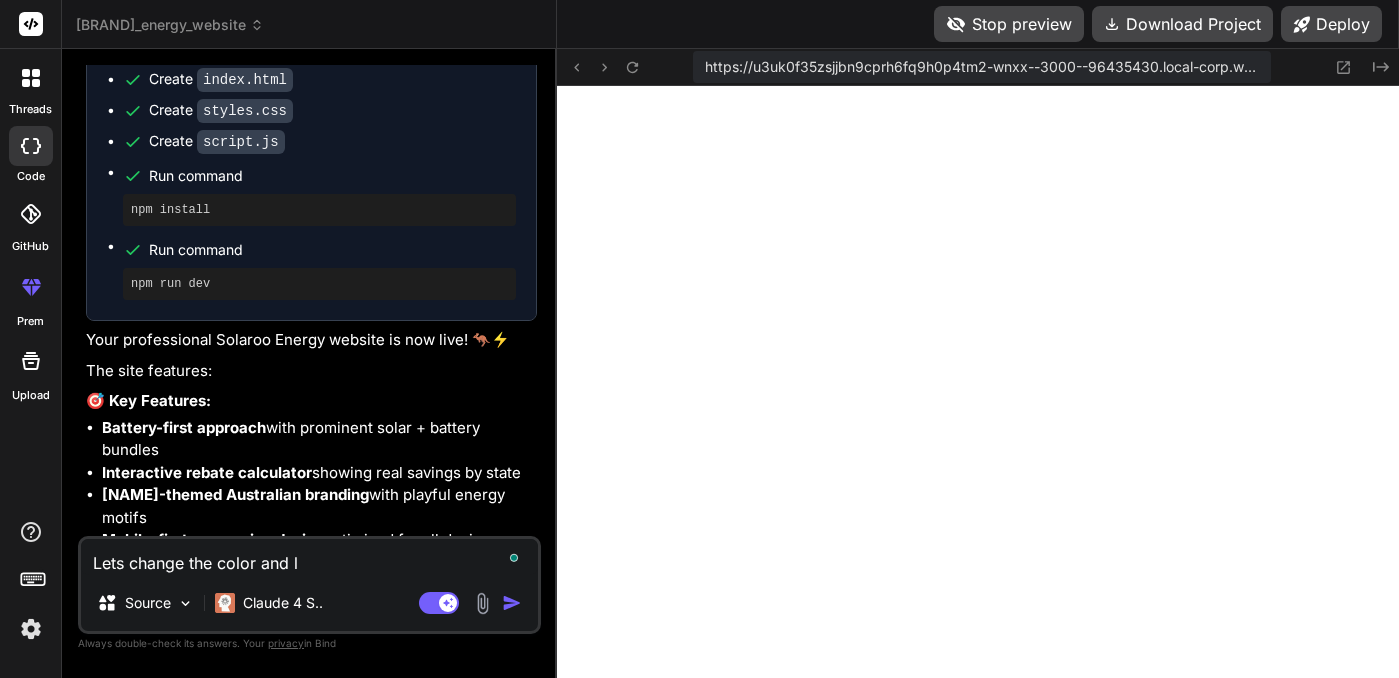 type on "x" 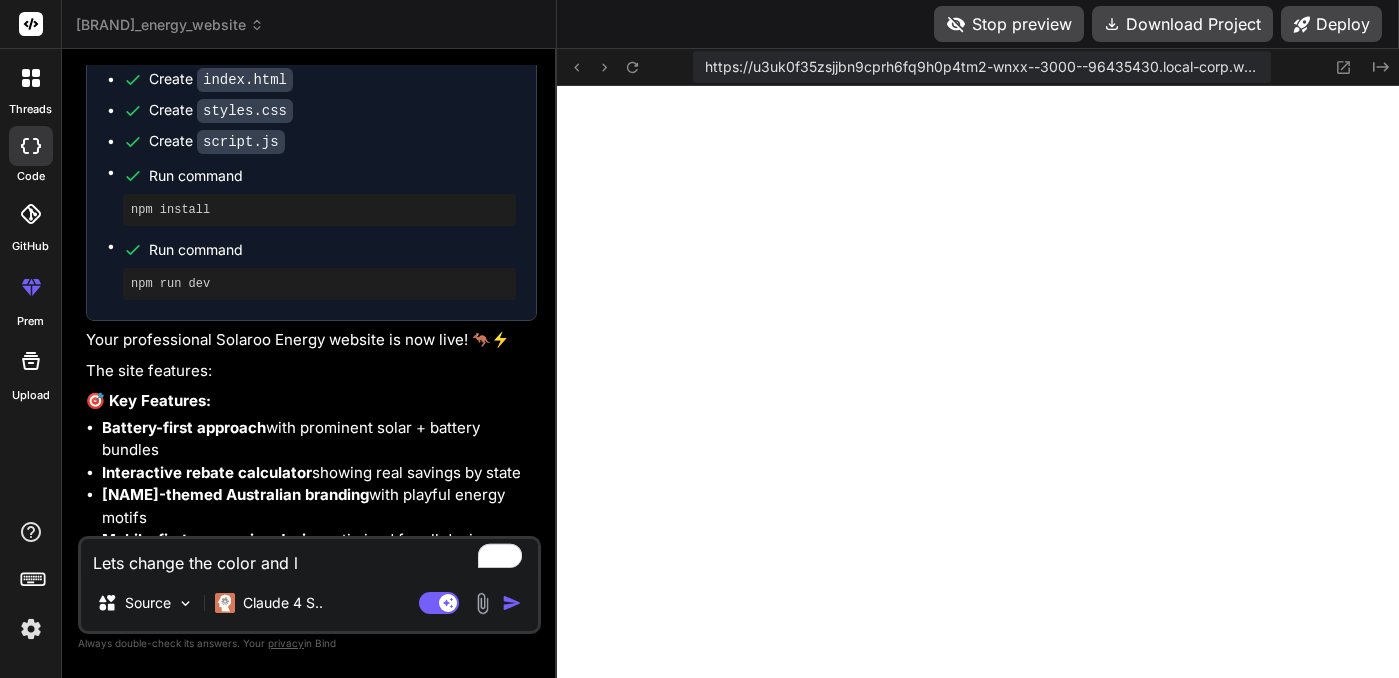 type on "Lets change the color and lo" 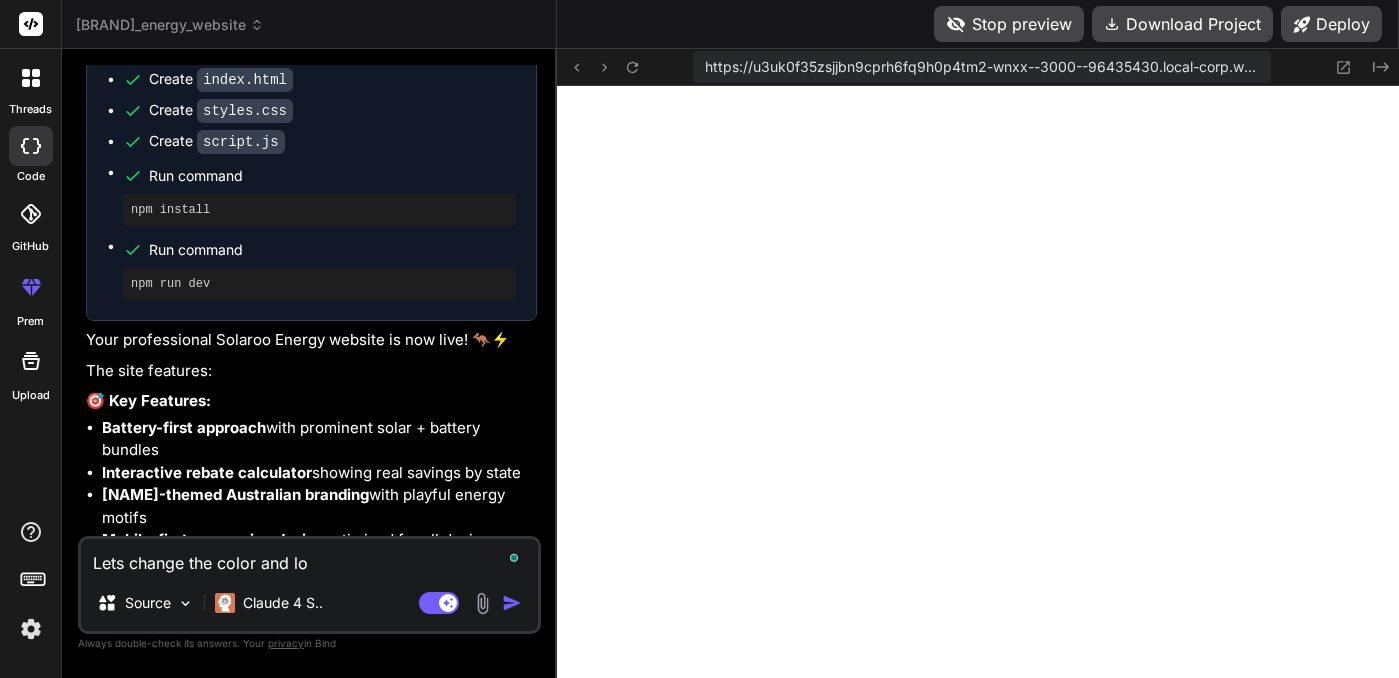 type on "Lets change the color and log" 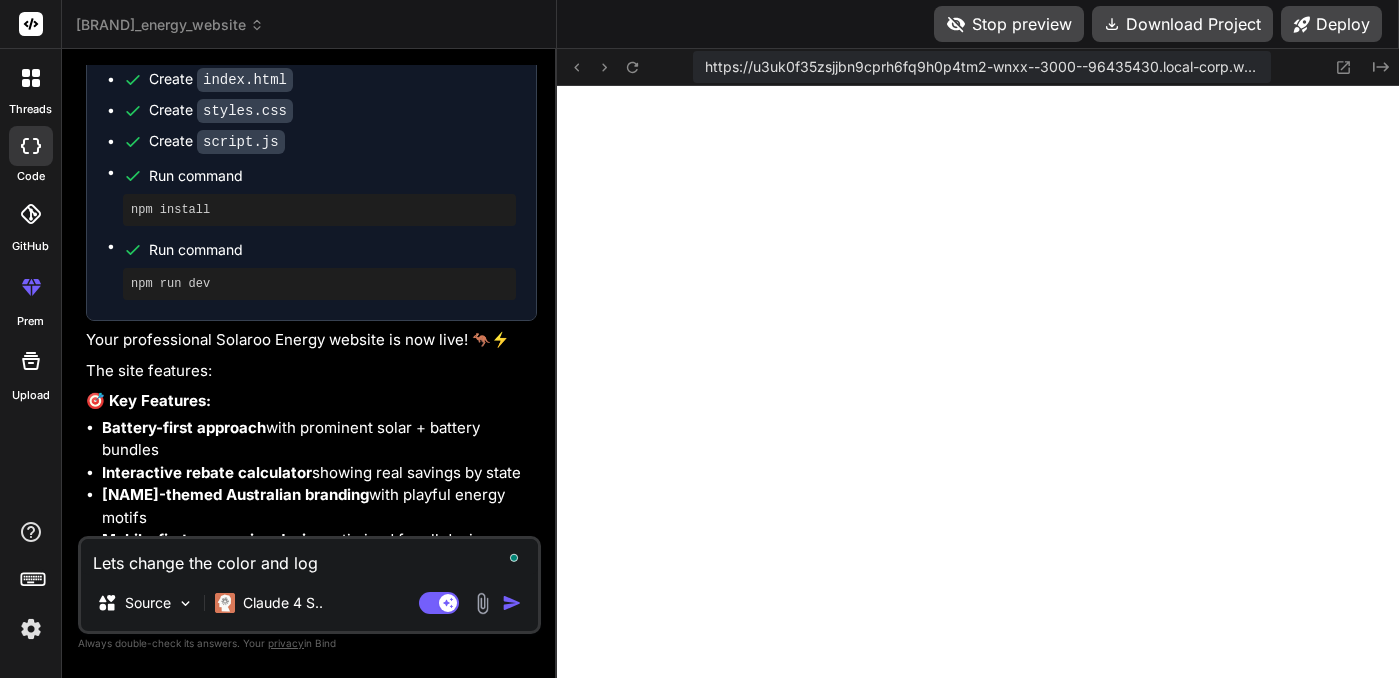 type on "Lets change the color and logo" 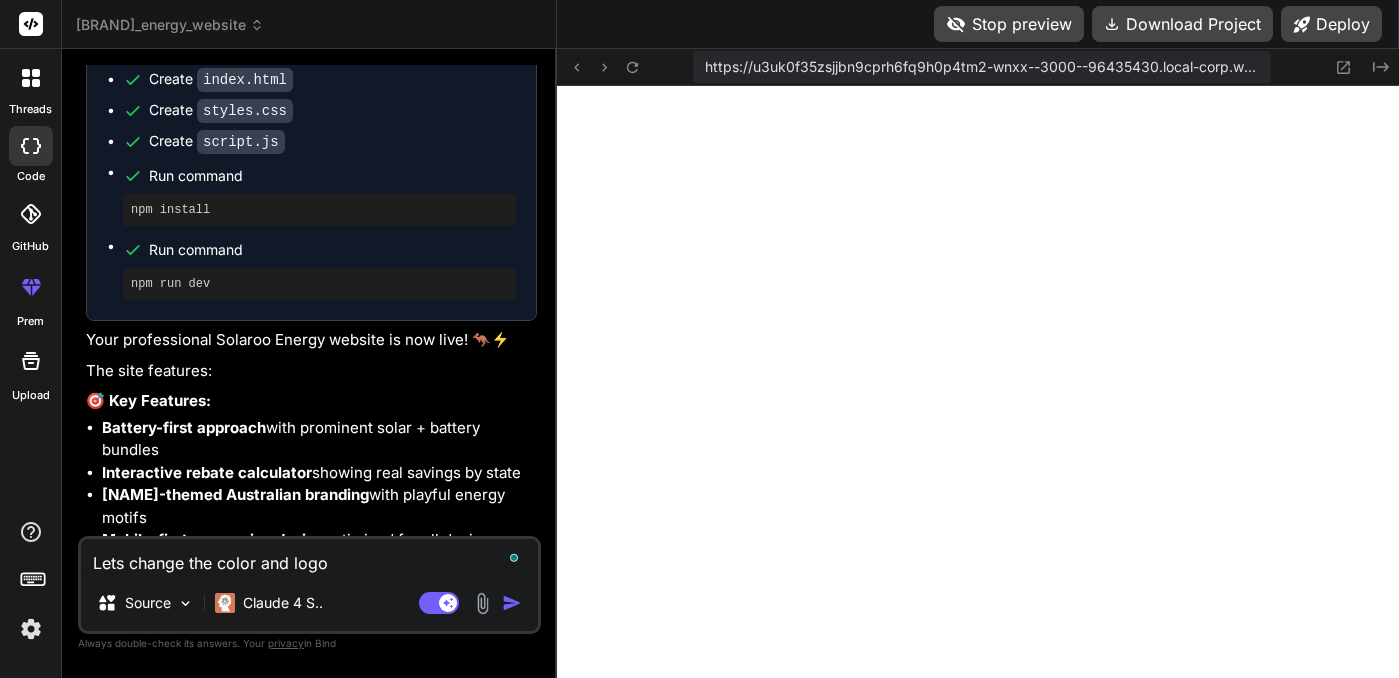 type on "Lets change the color and logo" 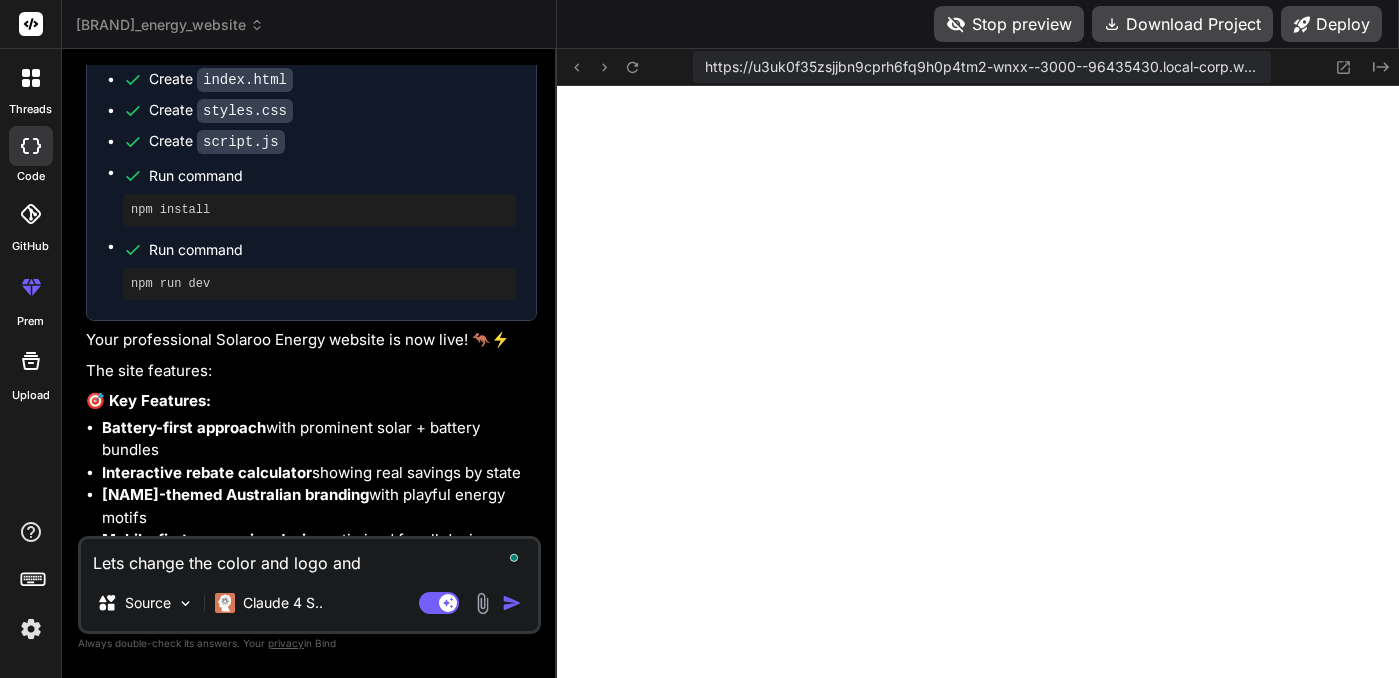 type on "Lets change the color and logo and" 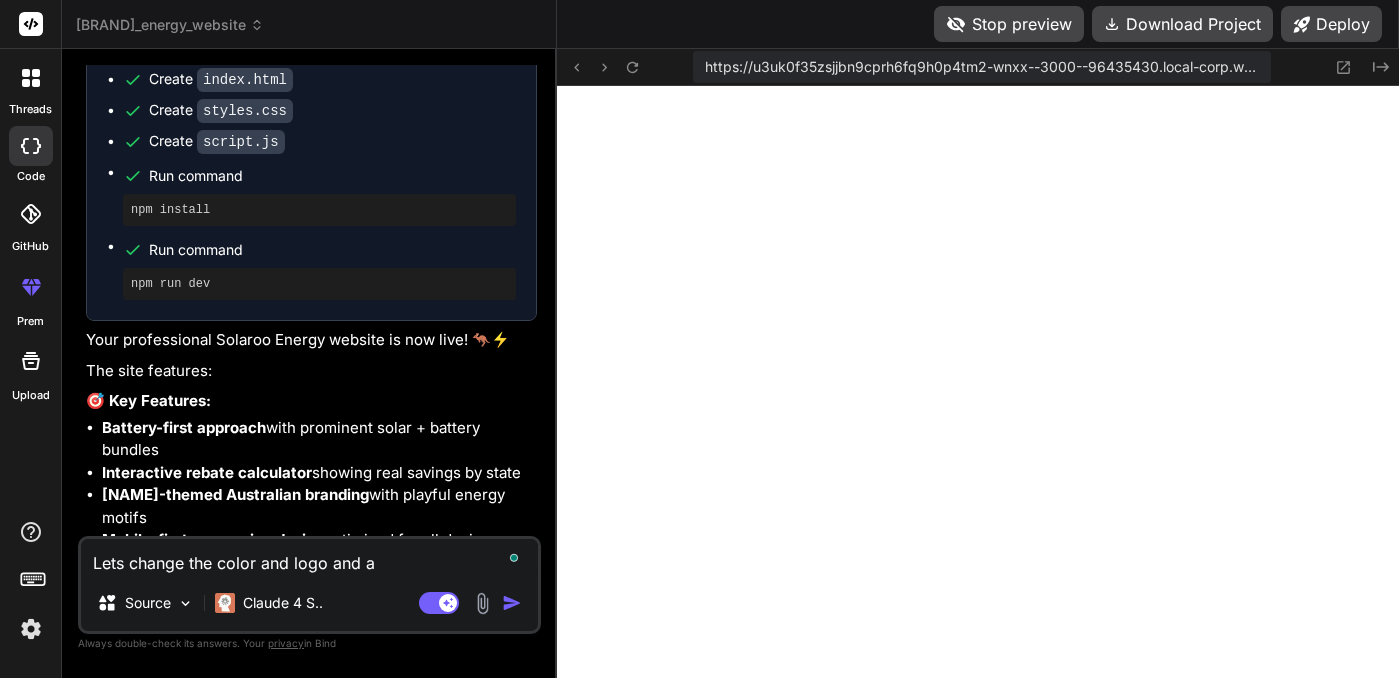 type on "Lets change the color and logo and al" 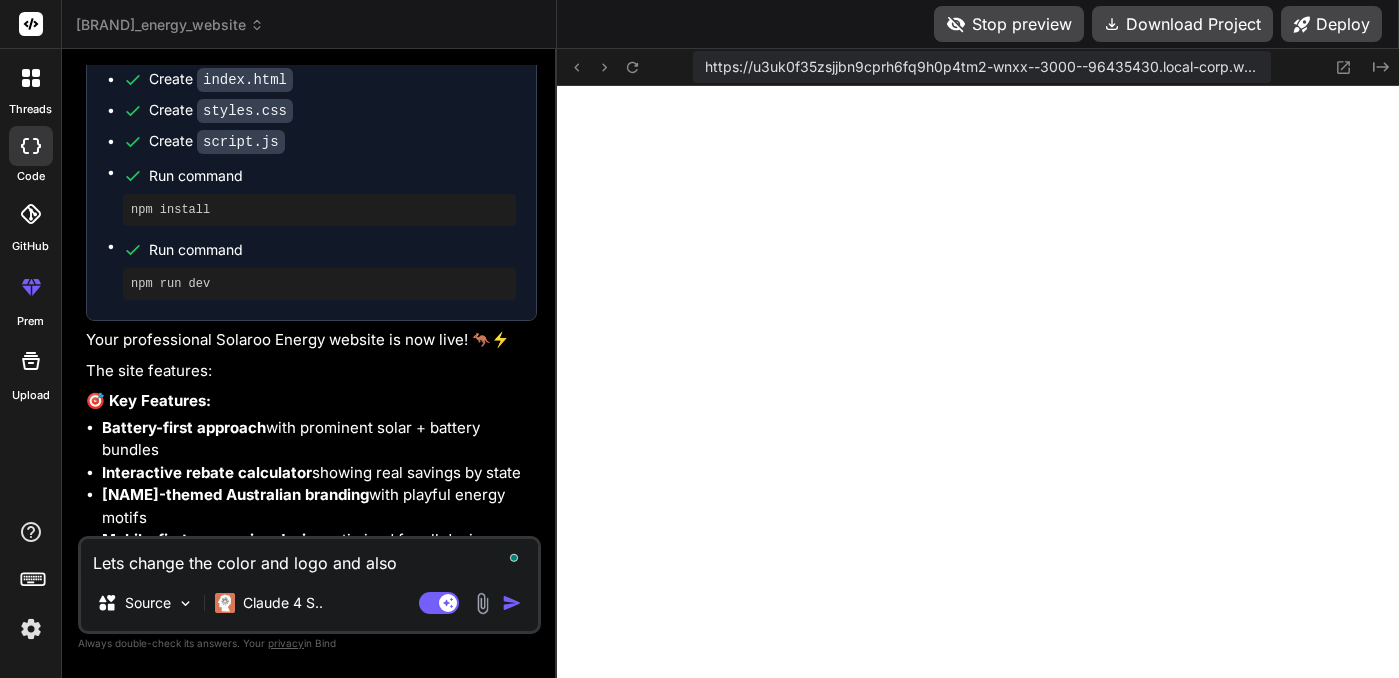 type on "Lets change the color and logo and also" 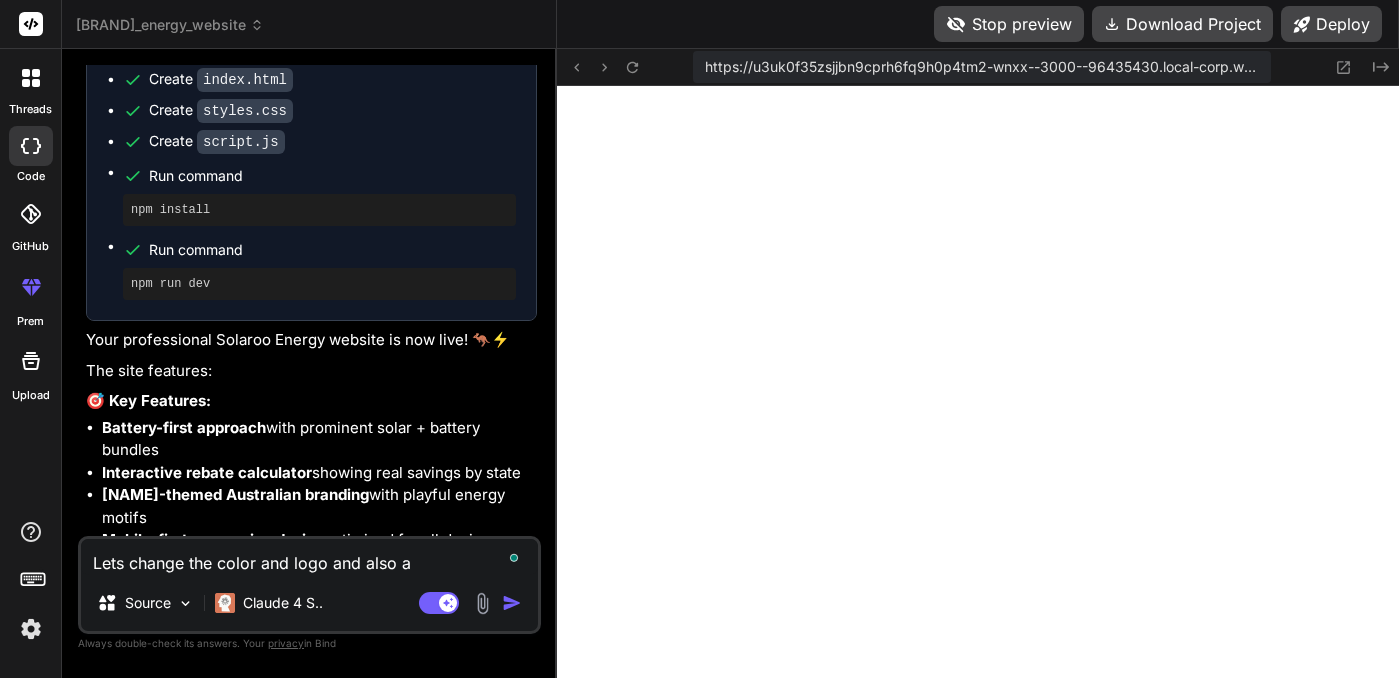 type on "x" 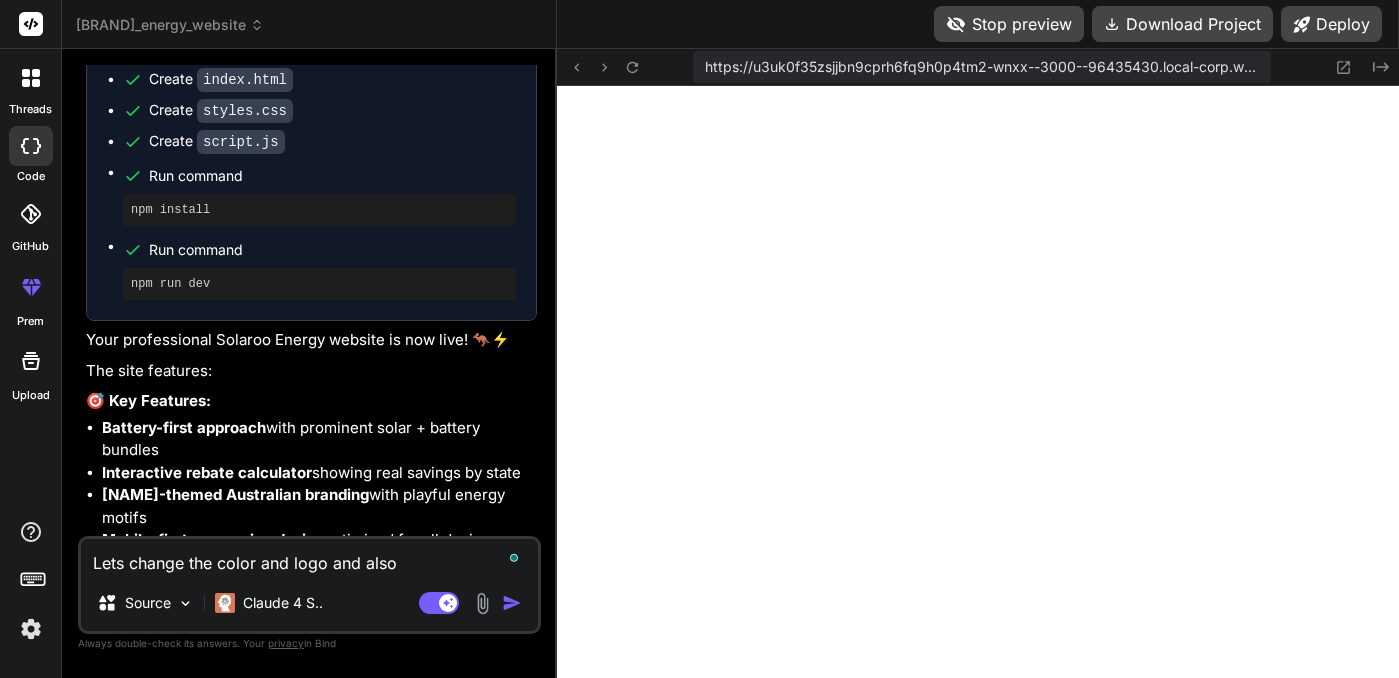 type on "Lets change the color and logo and also m" 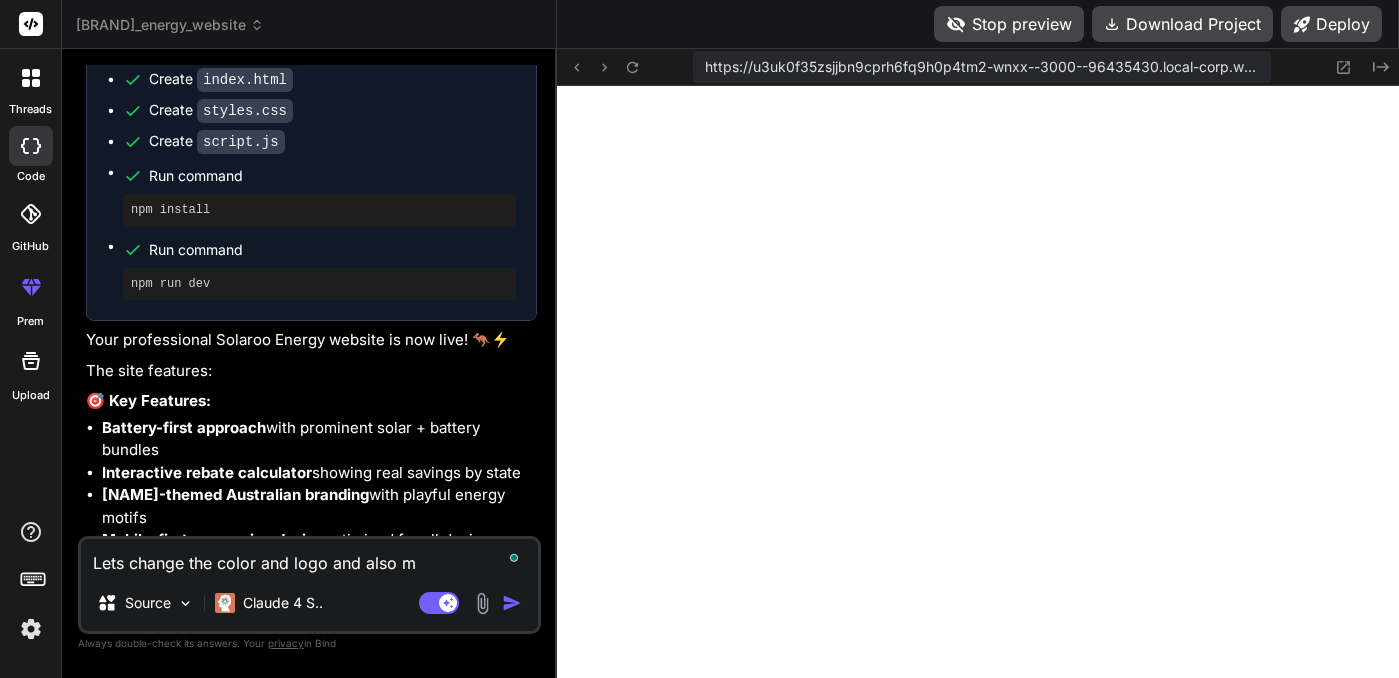 type on "Lets change the color and logo and also ma" 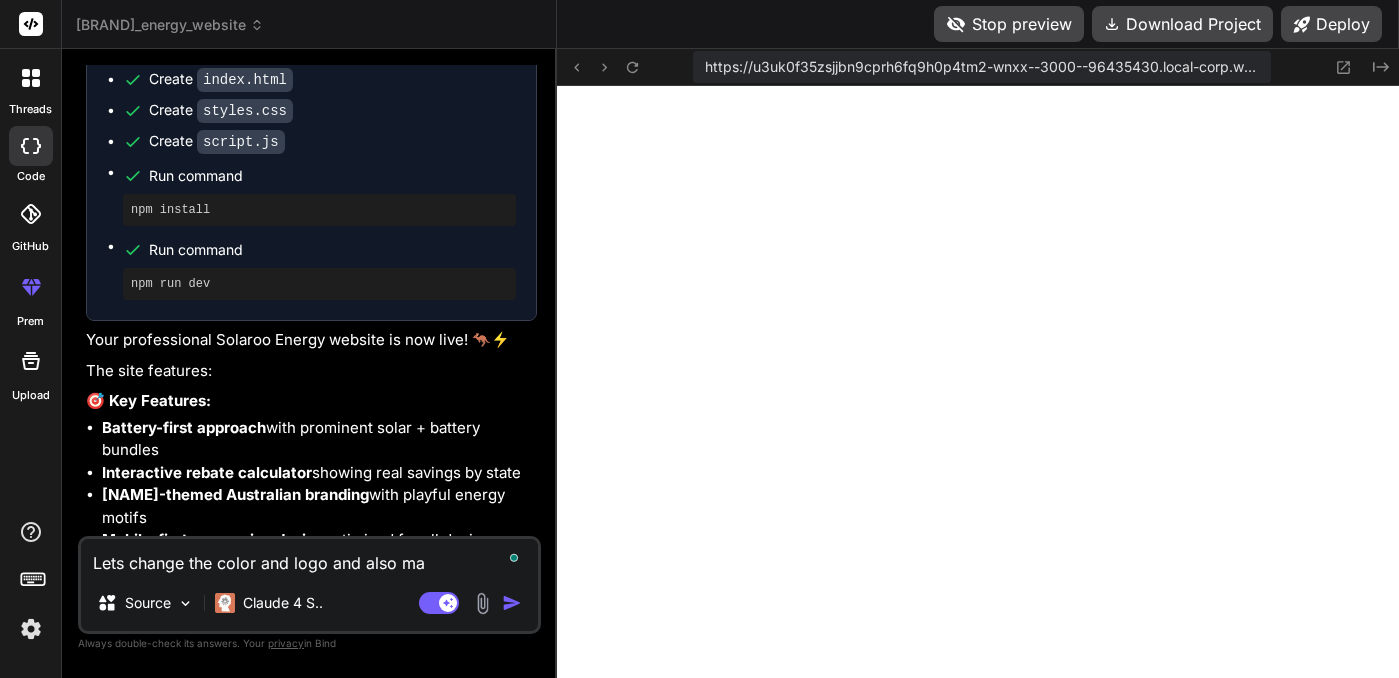 type on "Lets change the color and logo and also mak" 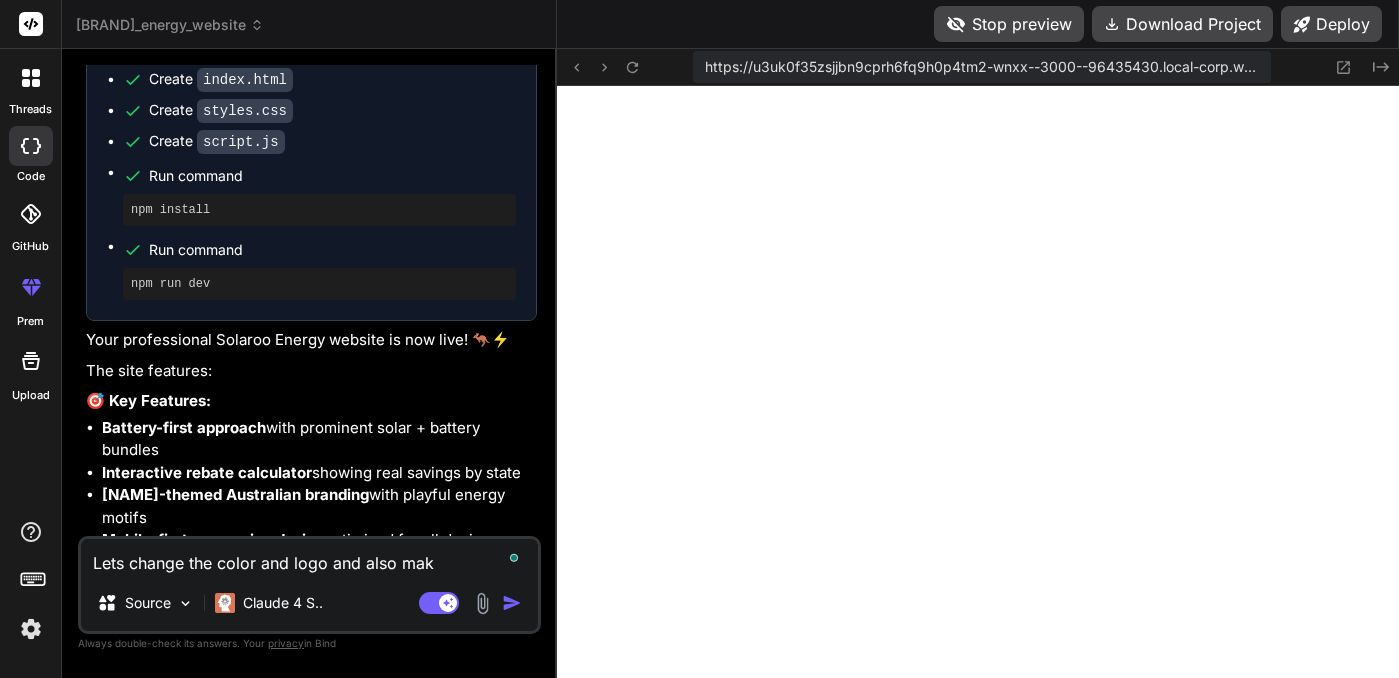 type on "x" 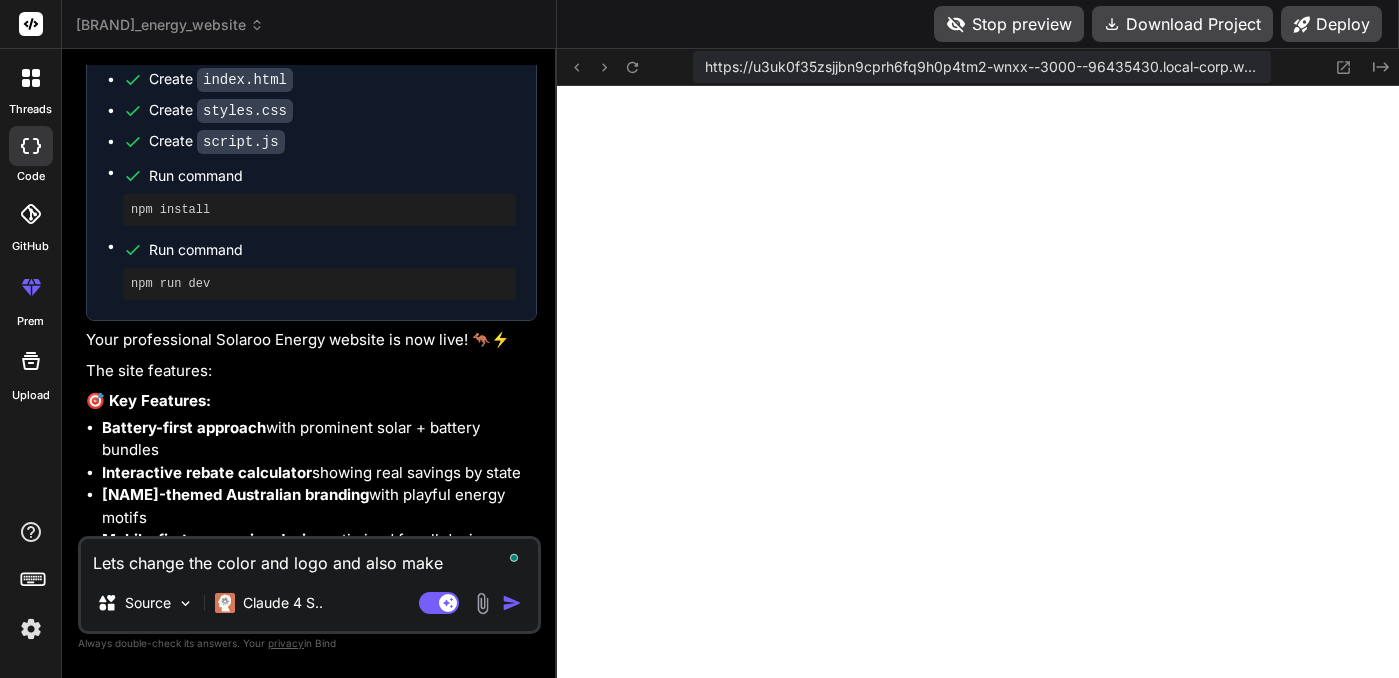 type on "Lets change the color and logo and also make" 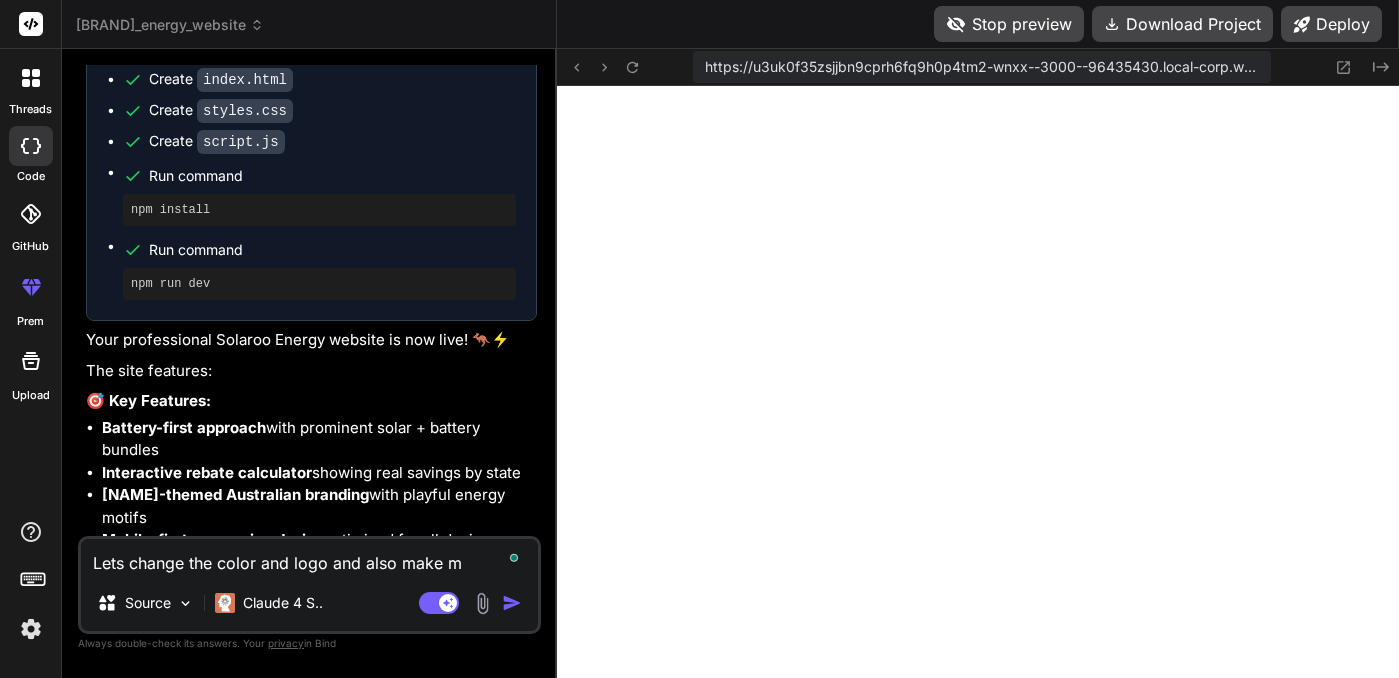 type on "Lets change the color and logo and also make mo" 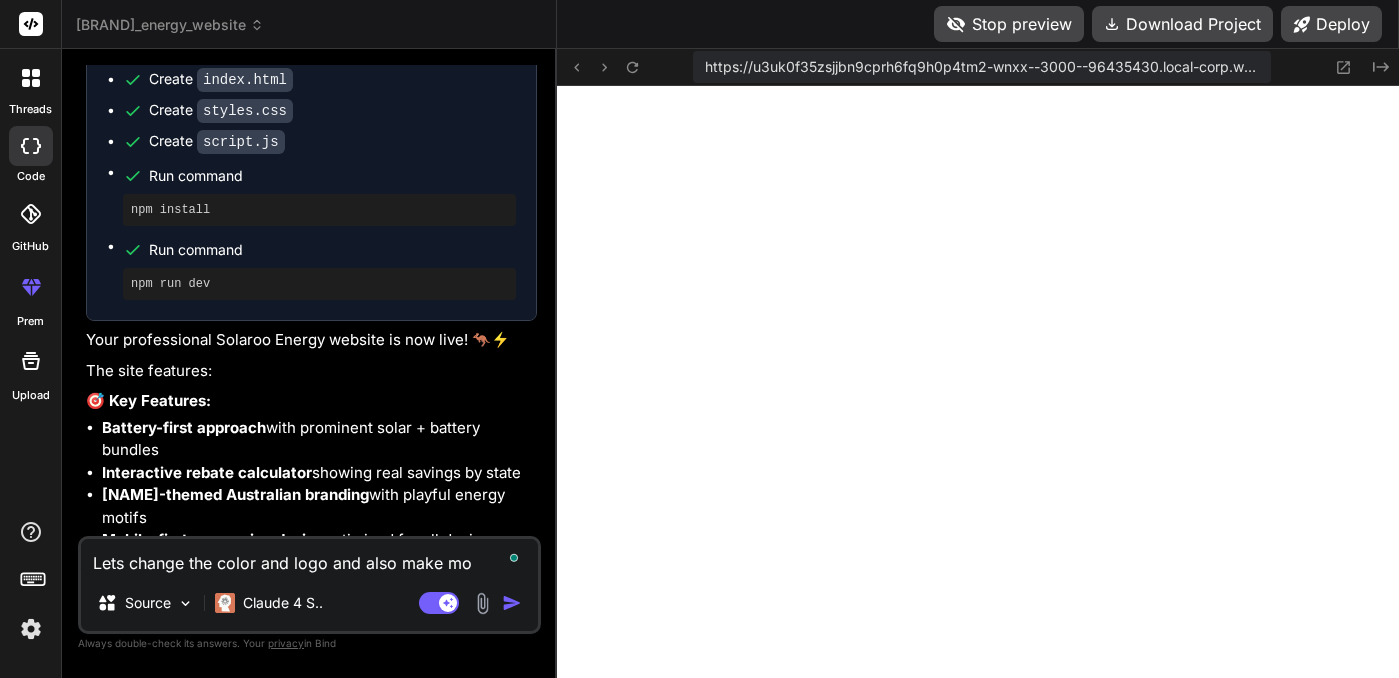 type on "x" 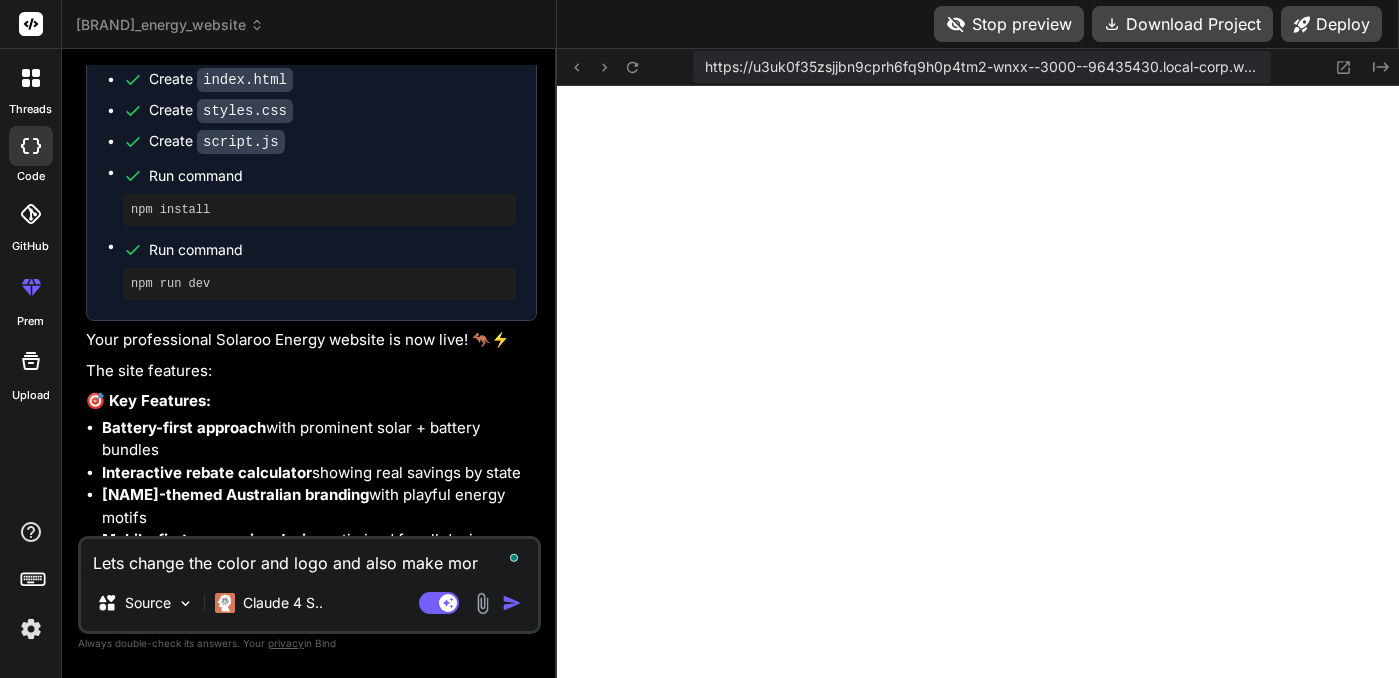 type on "x" 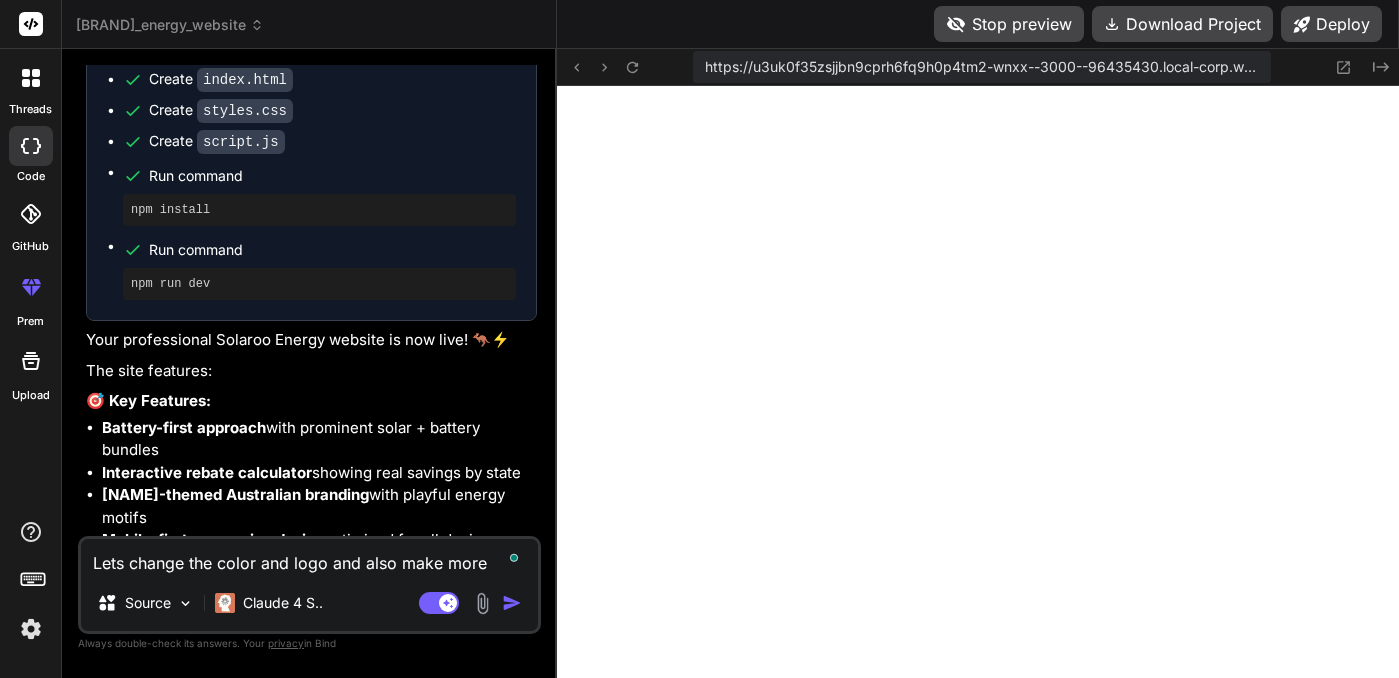 type on "Lets change the color and logo and also make more" 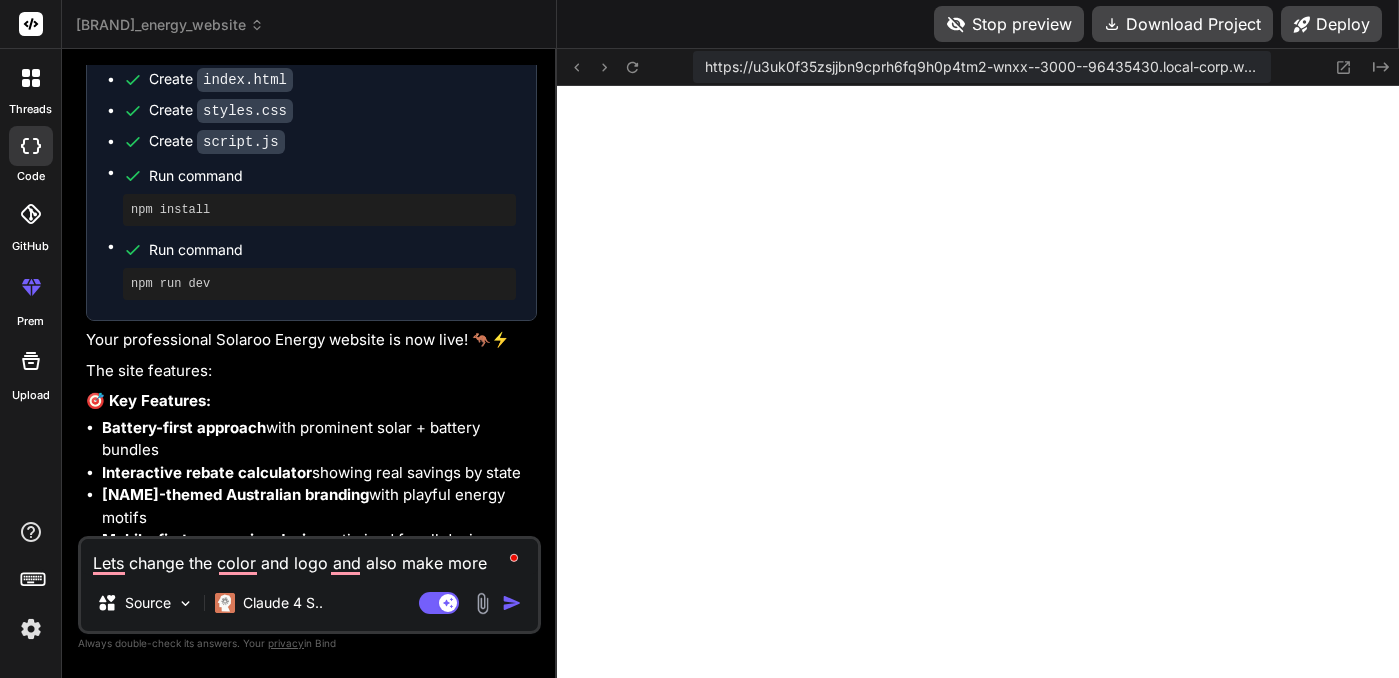 type on "Lets change the color and logo and also make more" 